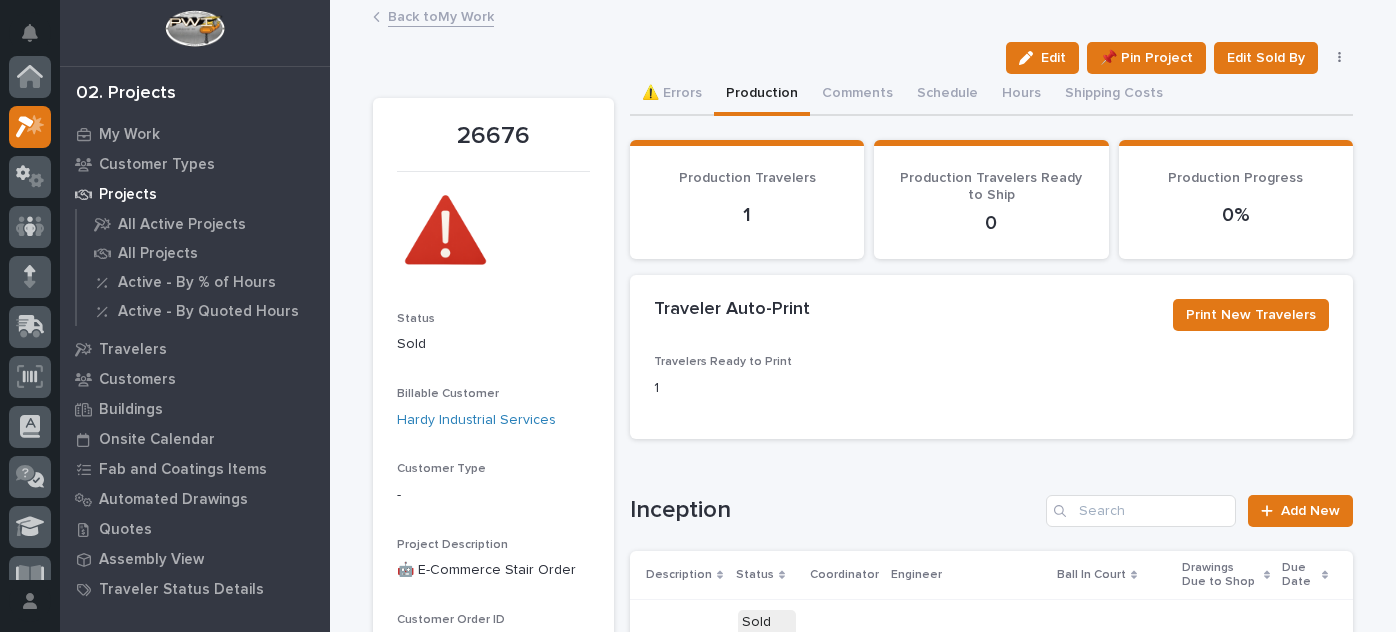 scroll, scrollTop: 0, scrollLeft: 0, axis: both 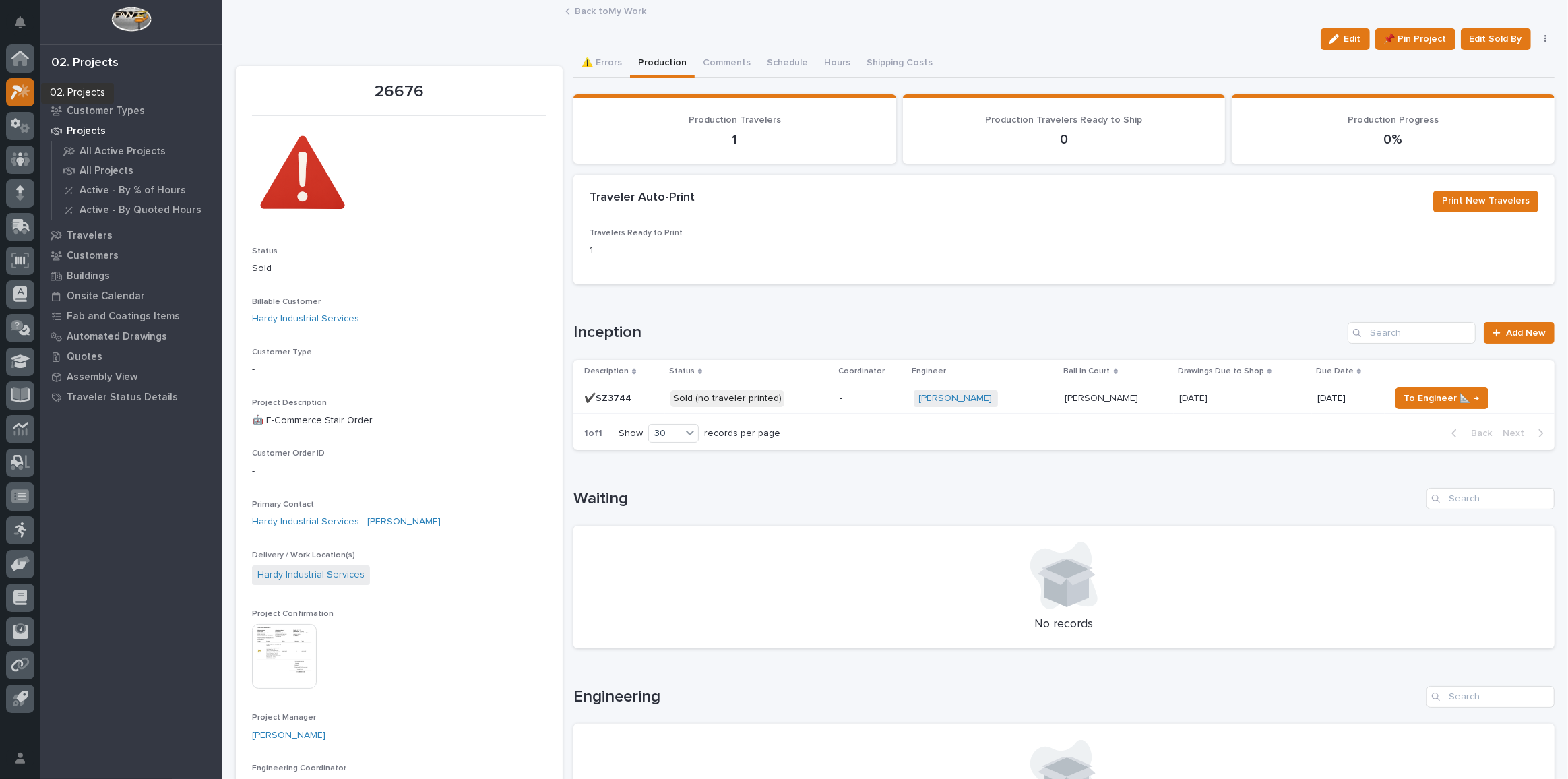 click 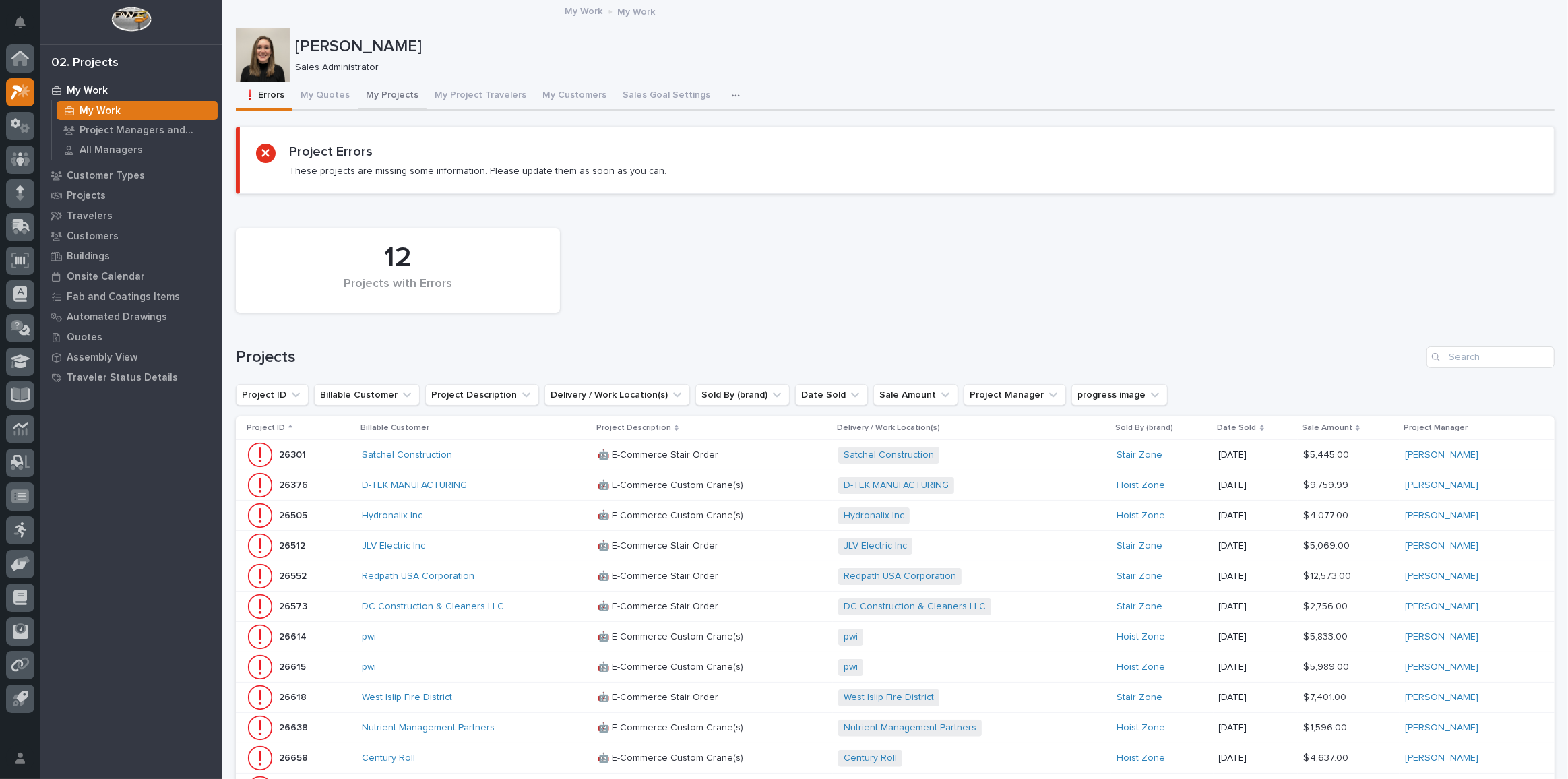 click on "My Projects" at bounding box center (392, 96) 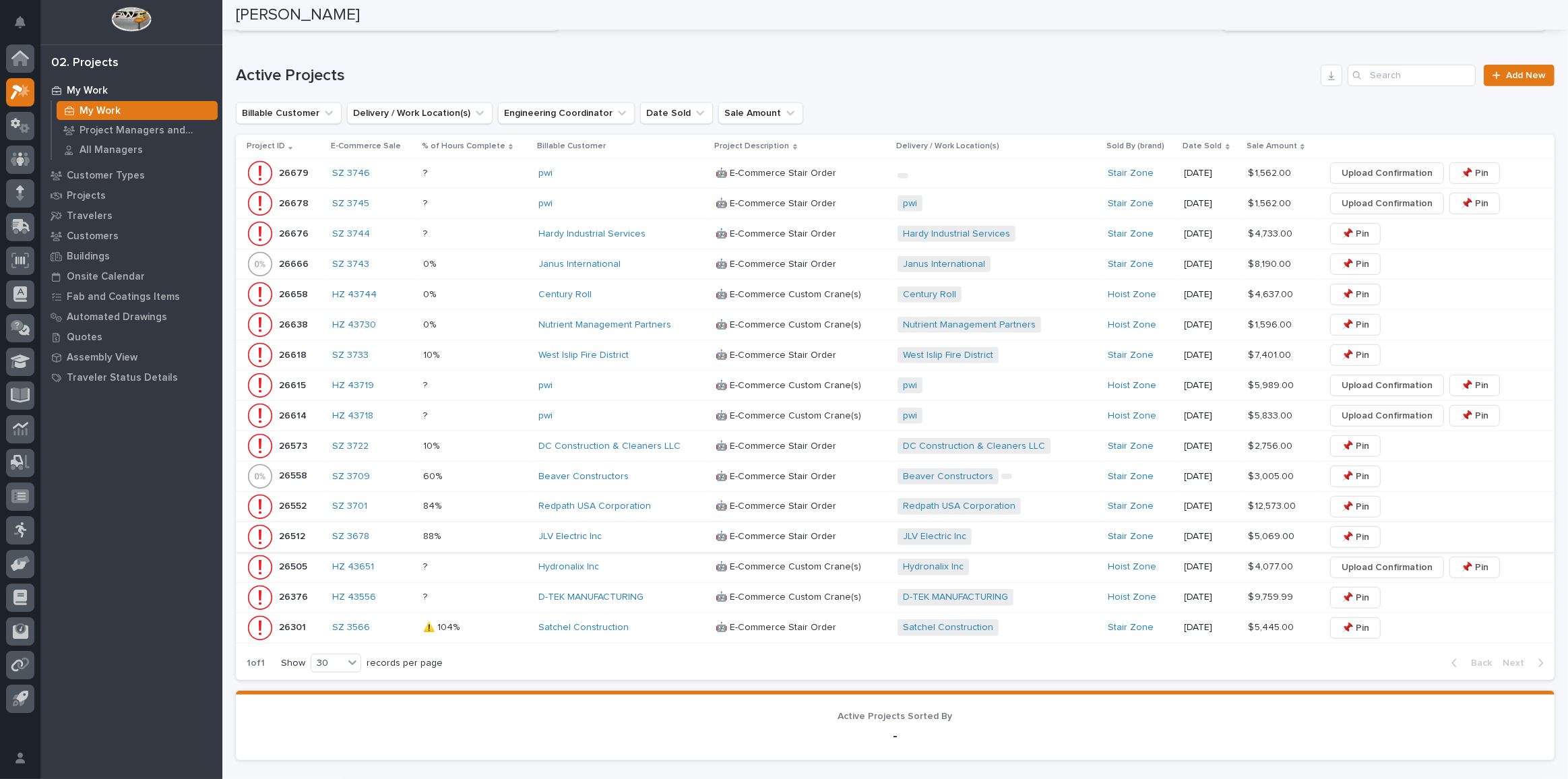scroll, scrollTop: 1007, scrollLeft: 0, axis: vertical 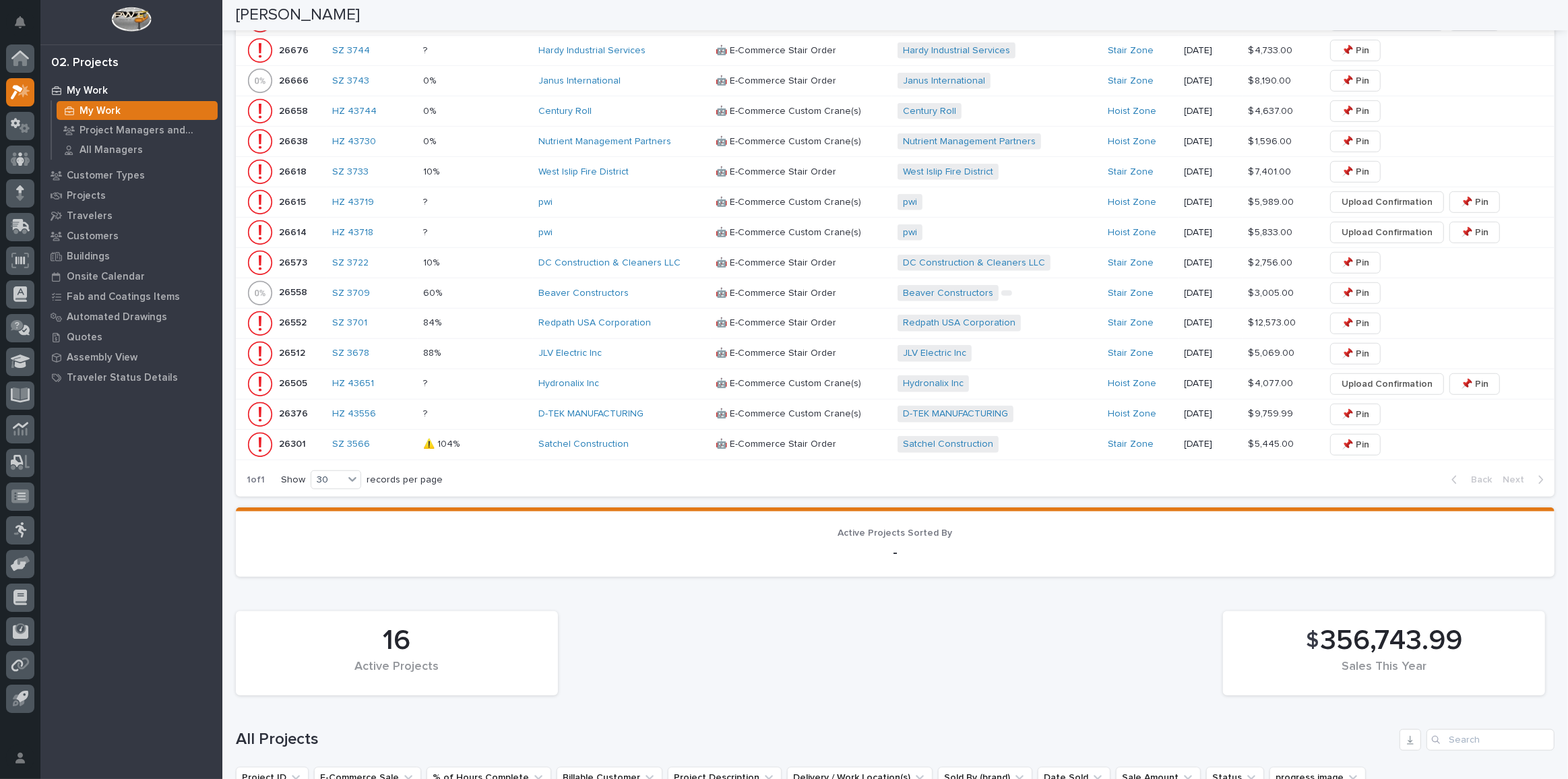 click on "Satchel Construction" at bounding box center (622, 444) 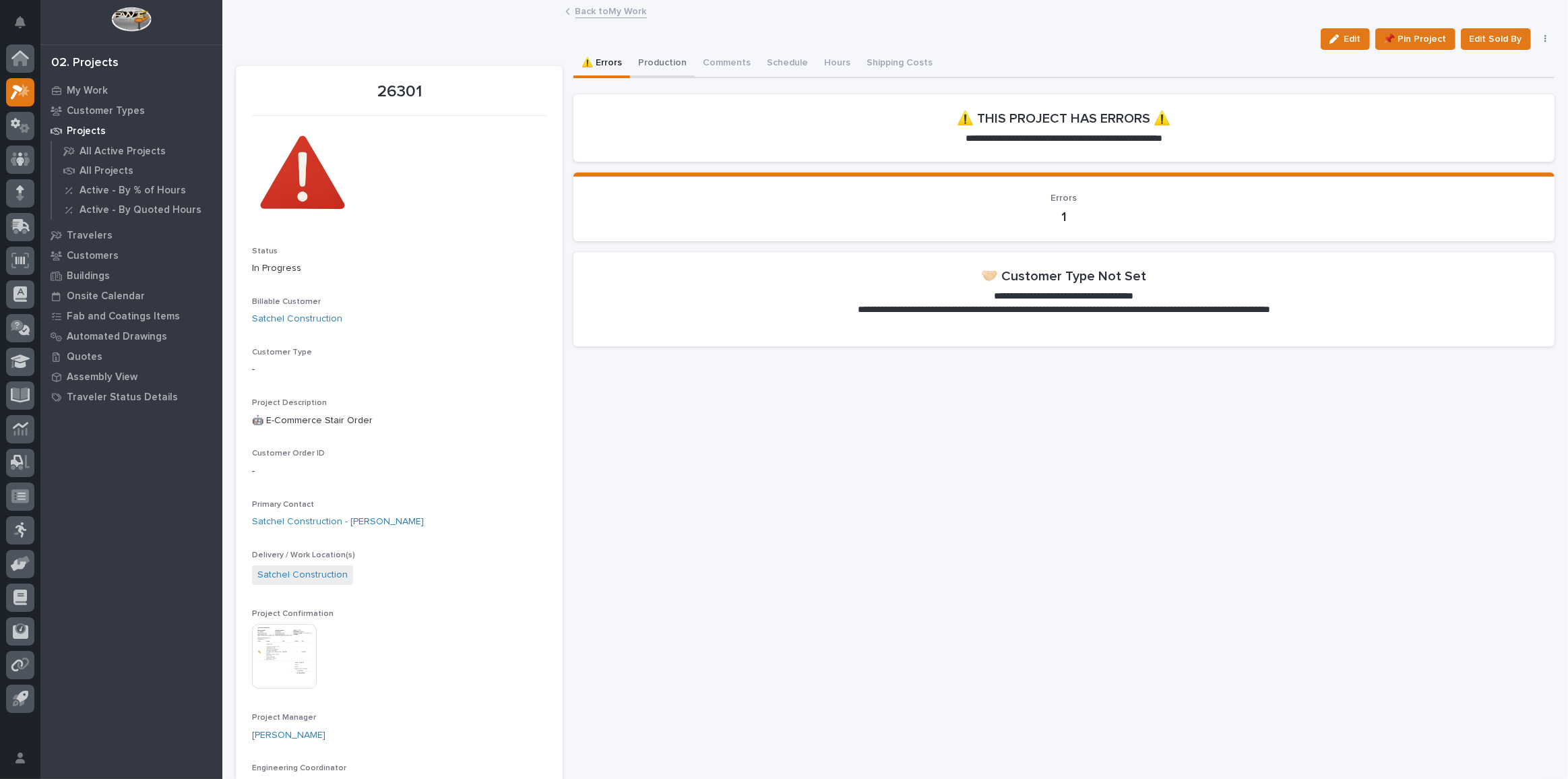 click on "Production" at bounding box center [662, 64] 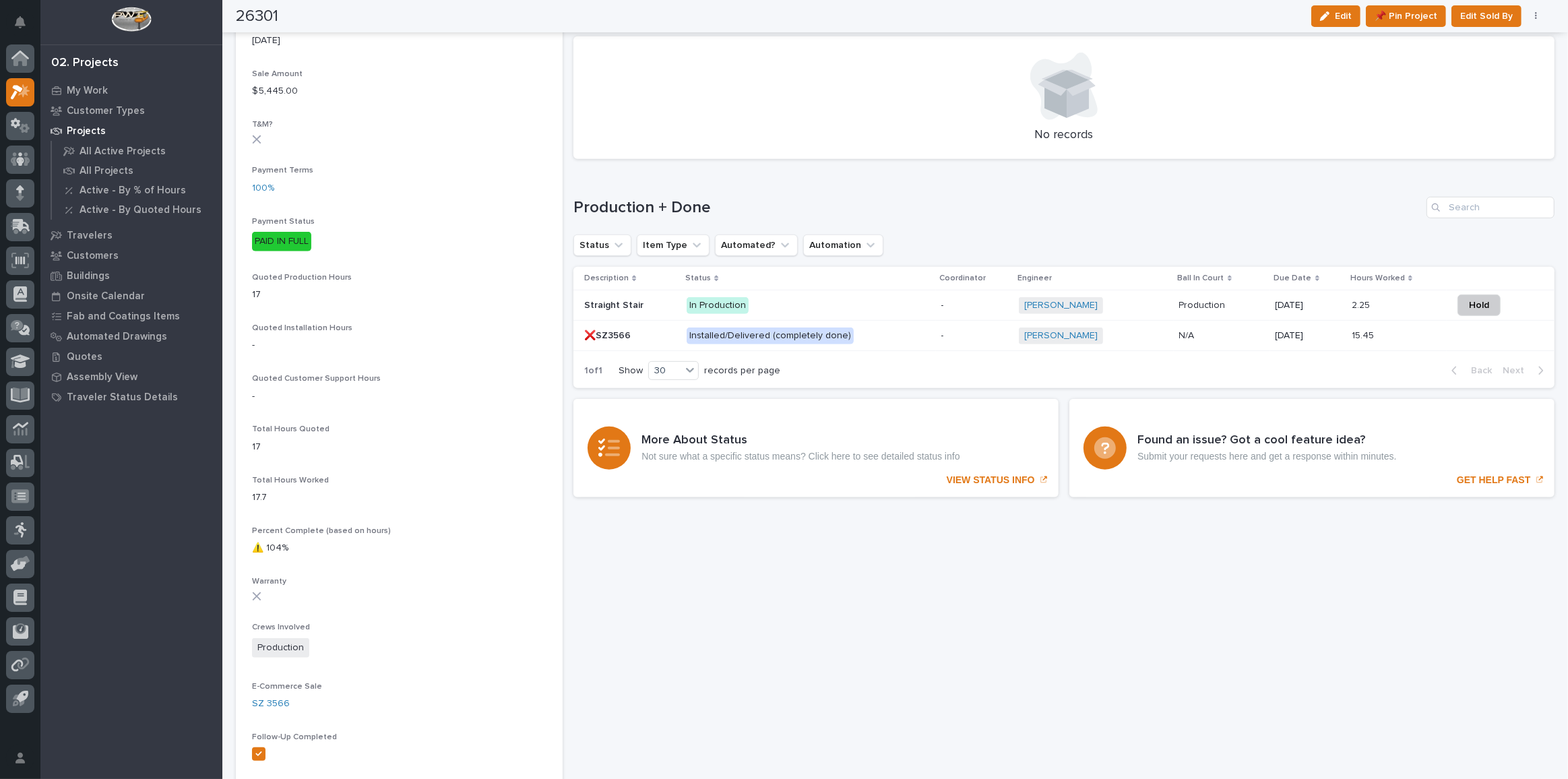 scroll, scrollTop: 796, scrollLeft: 0, axis: vertical 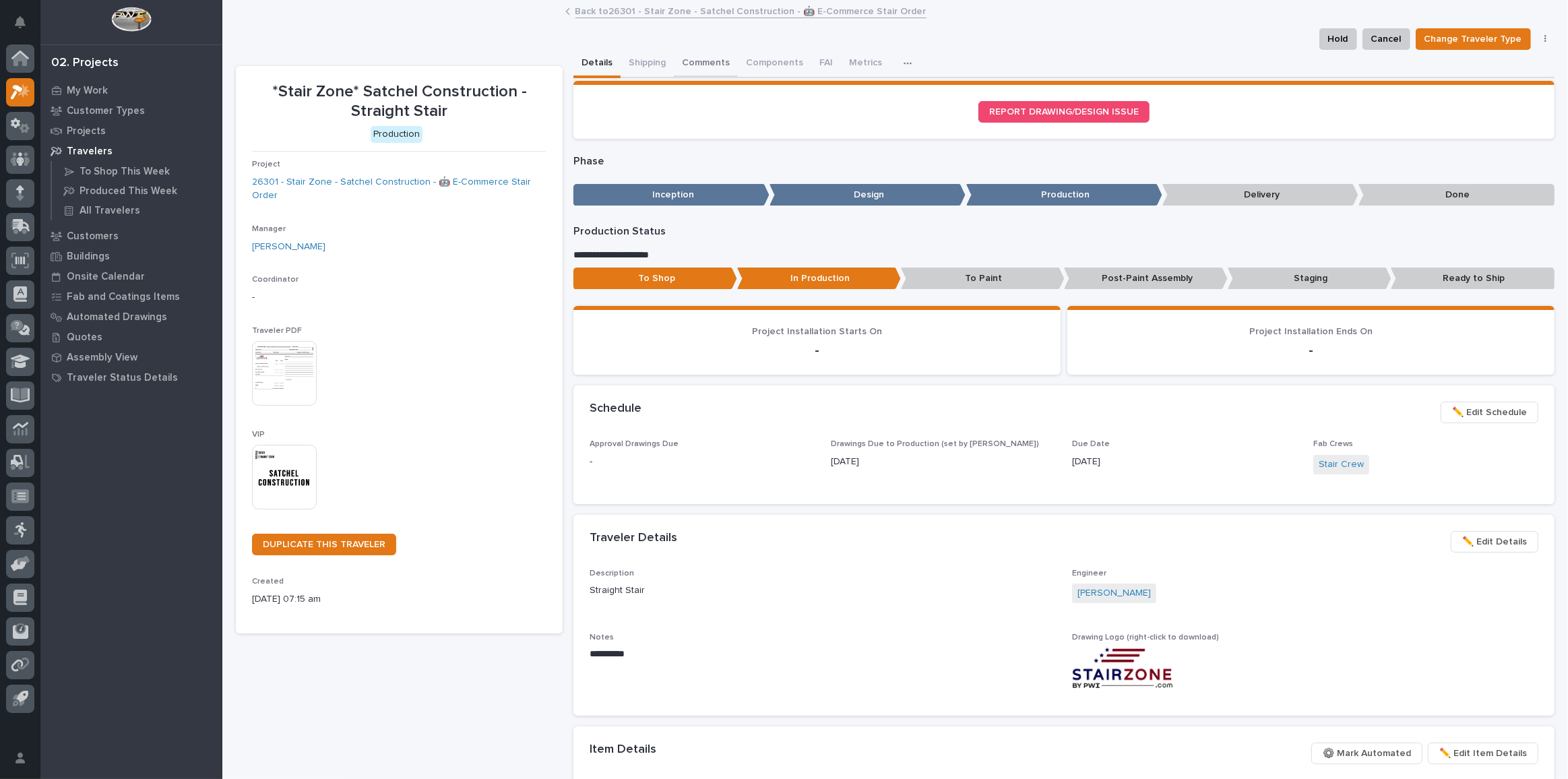 click on "Comments" at bounding box center (705, 64) 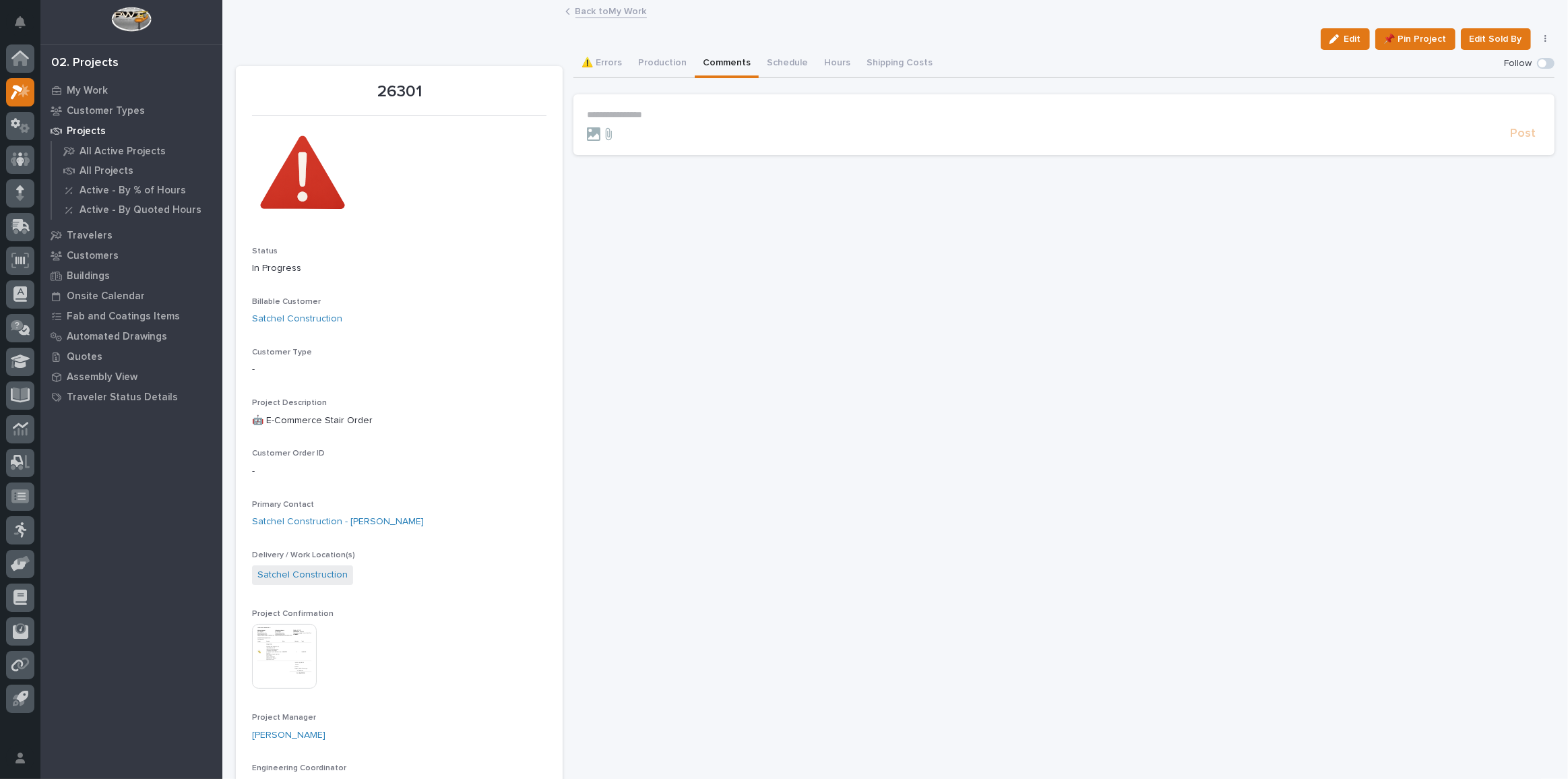 click on "Comments" at bounding box center [726, 64] 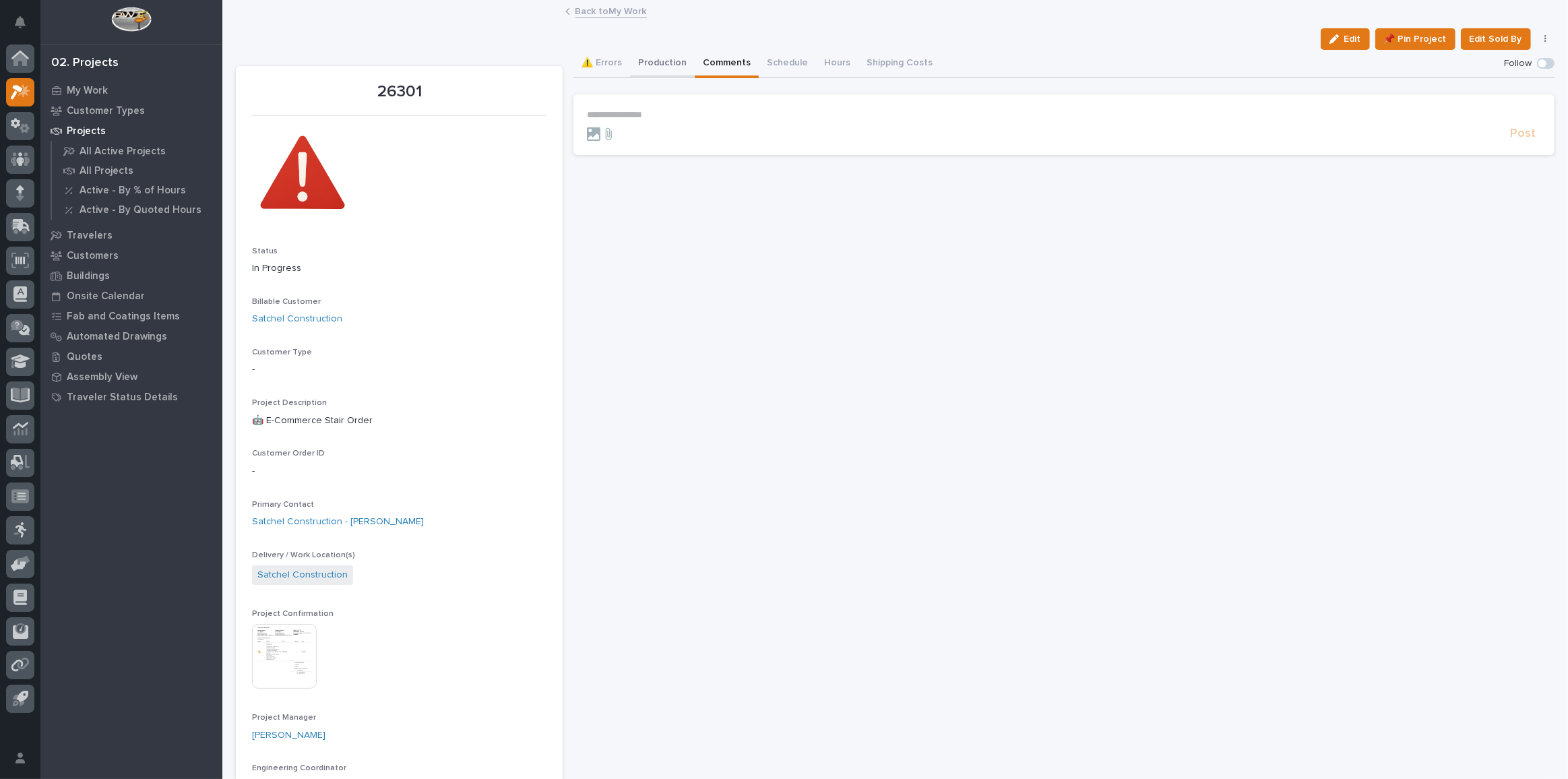 click on "Production" at bounding box center [662, 64] 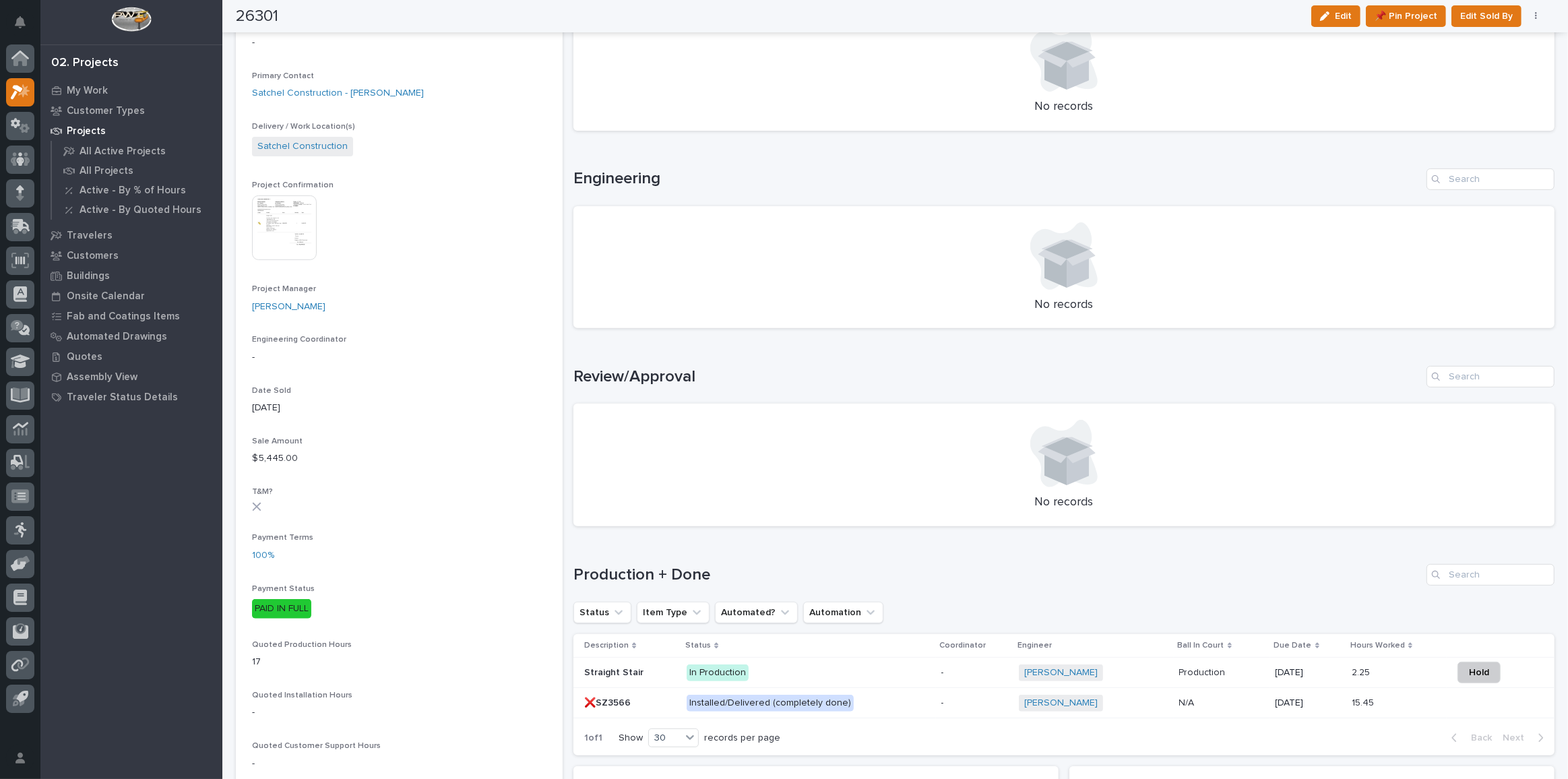 scroll, scrollTop: 735, scrollLeft: 0, axis: vertical 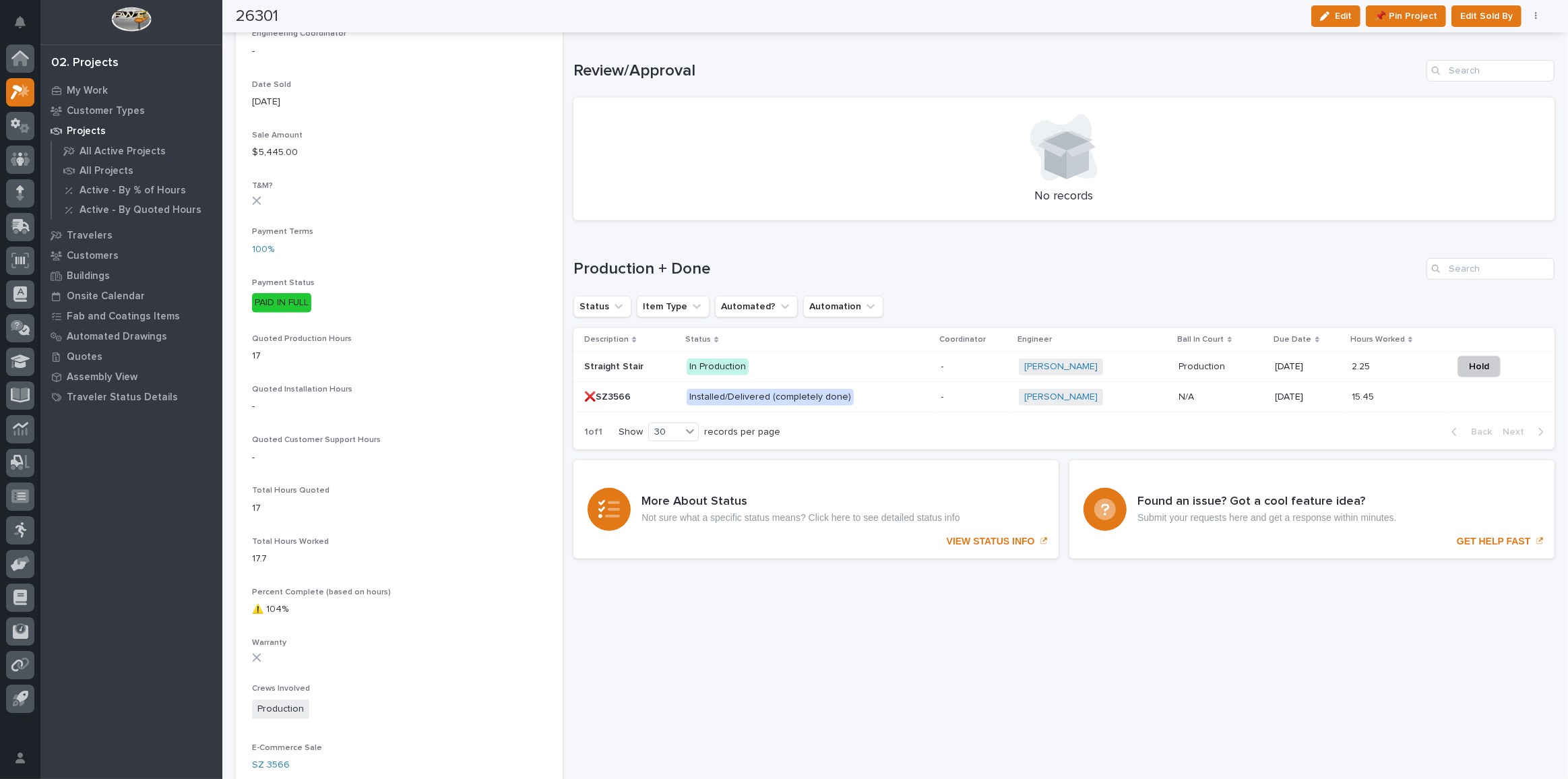 click on "In Production" at bounding box center [805, 367] 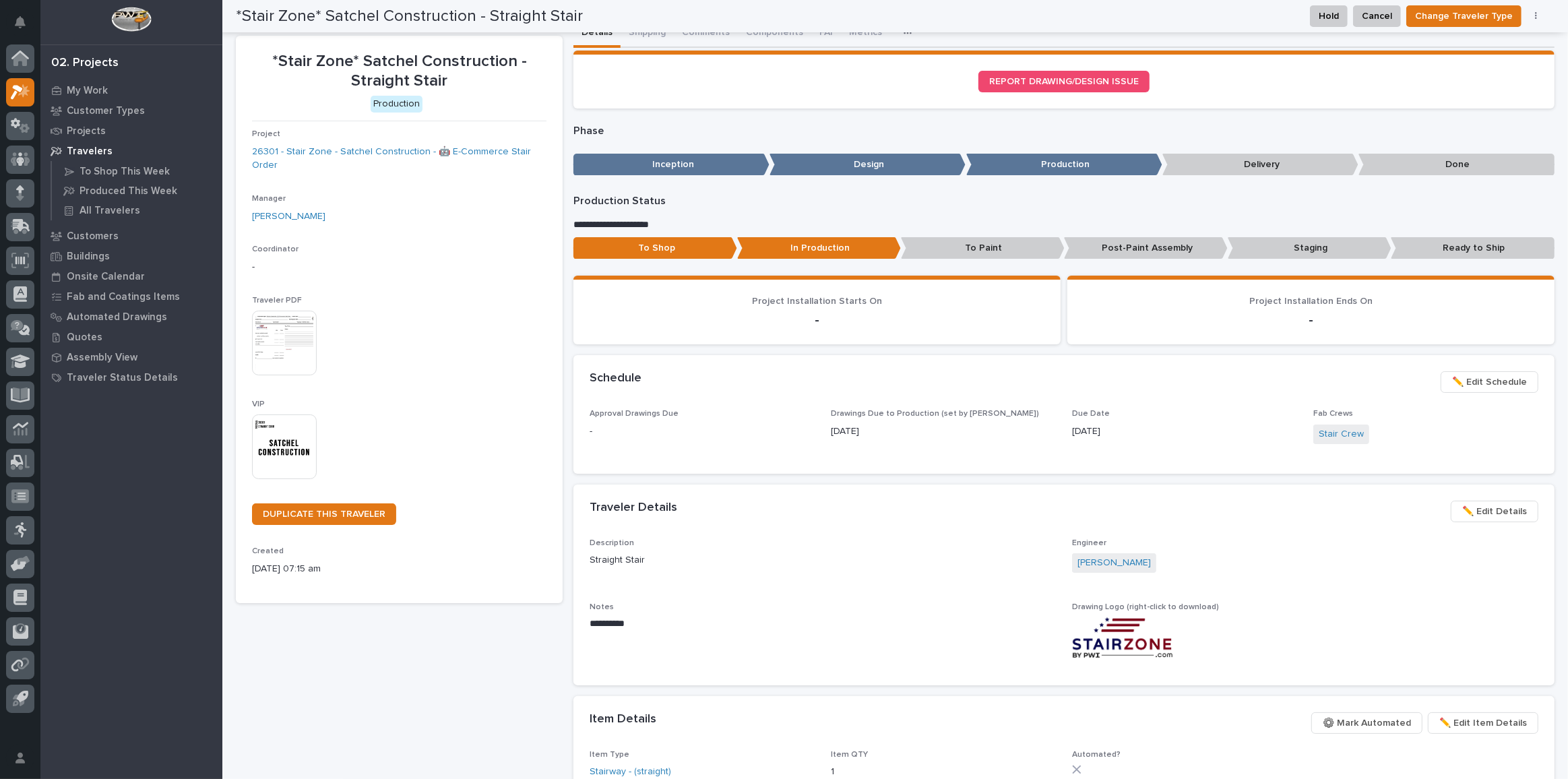 scroll, scrollTop: 0, scrollLeft: 0, axis: both 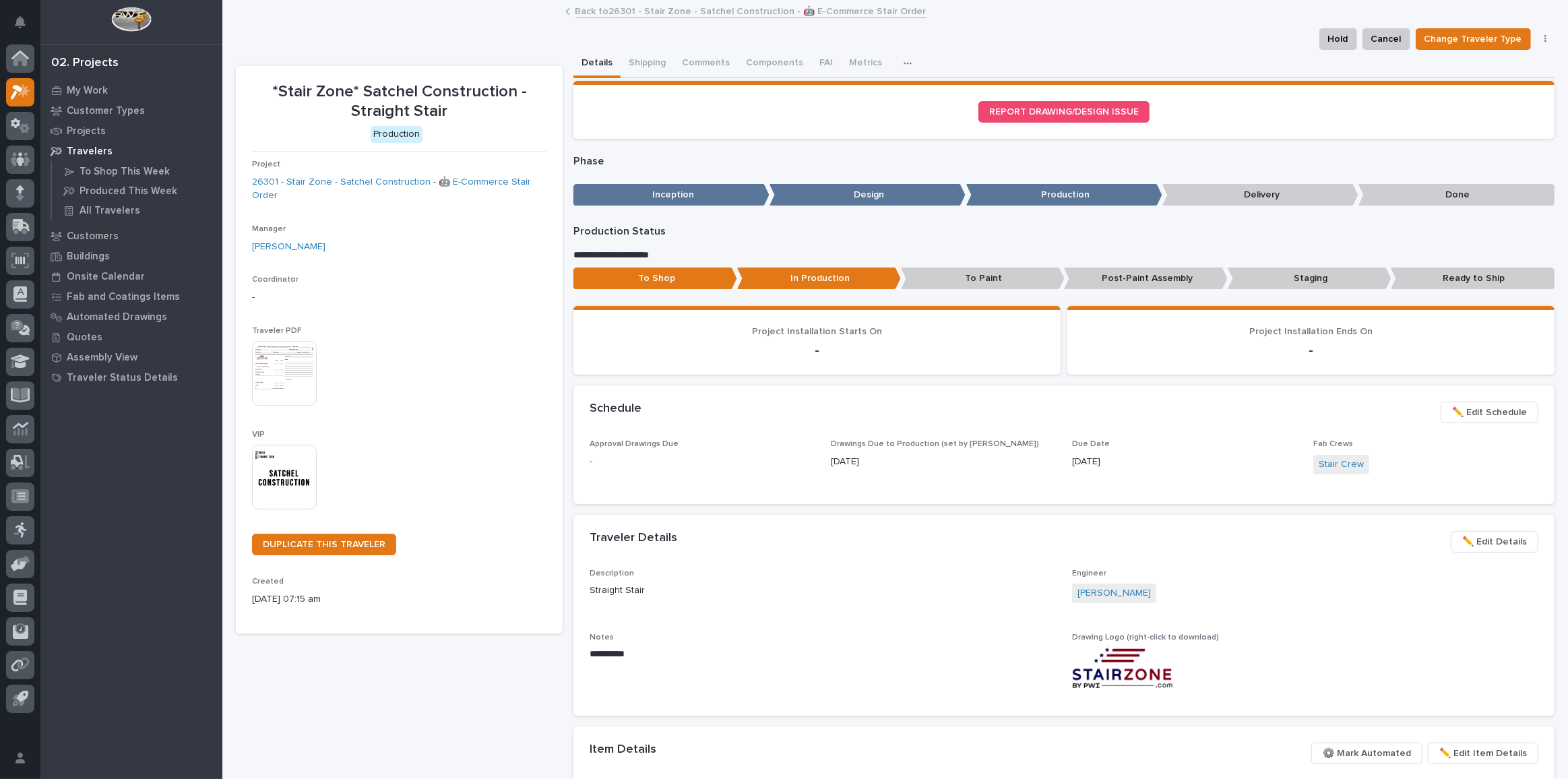 click on "Back to  26301 - Stair Zone - Satchel Construction - 🤖 E-Commerce Stair Order" at bounding box center (751, 10) 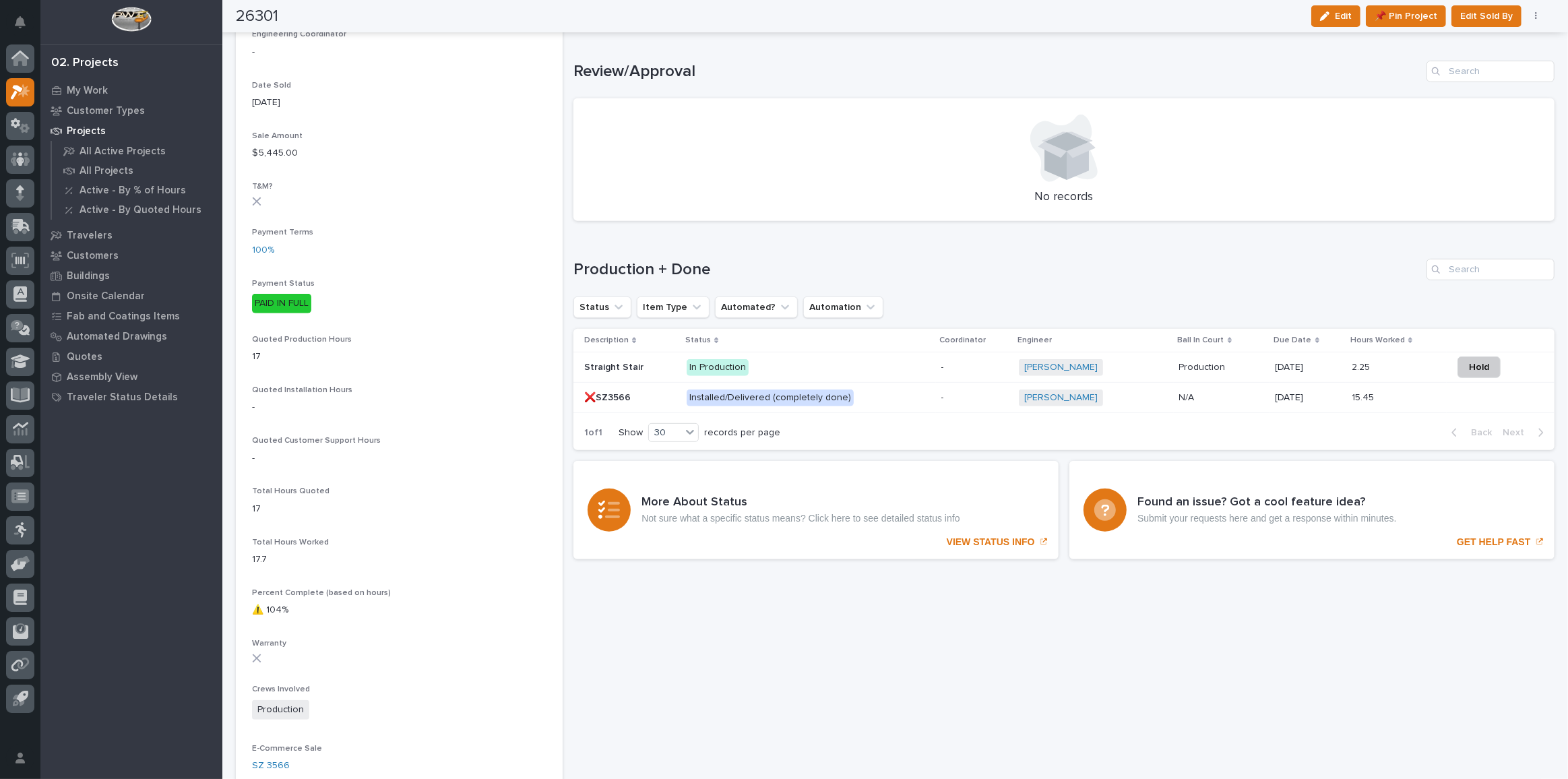 scroll, scrollTop: 735, scrollLeft: 0, axis: vertical 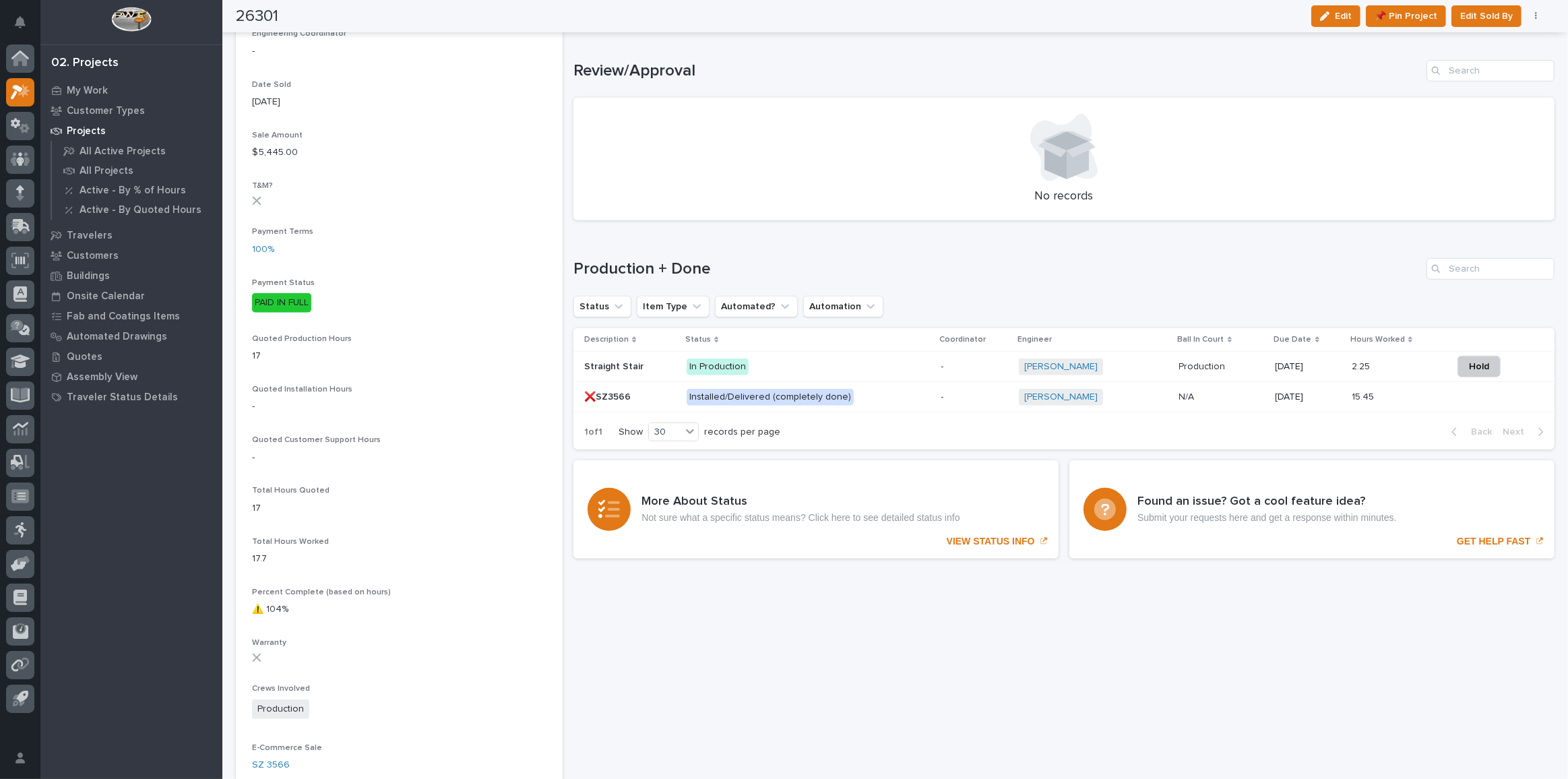 click on "In Production" at bounding box center (805, 367) 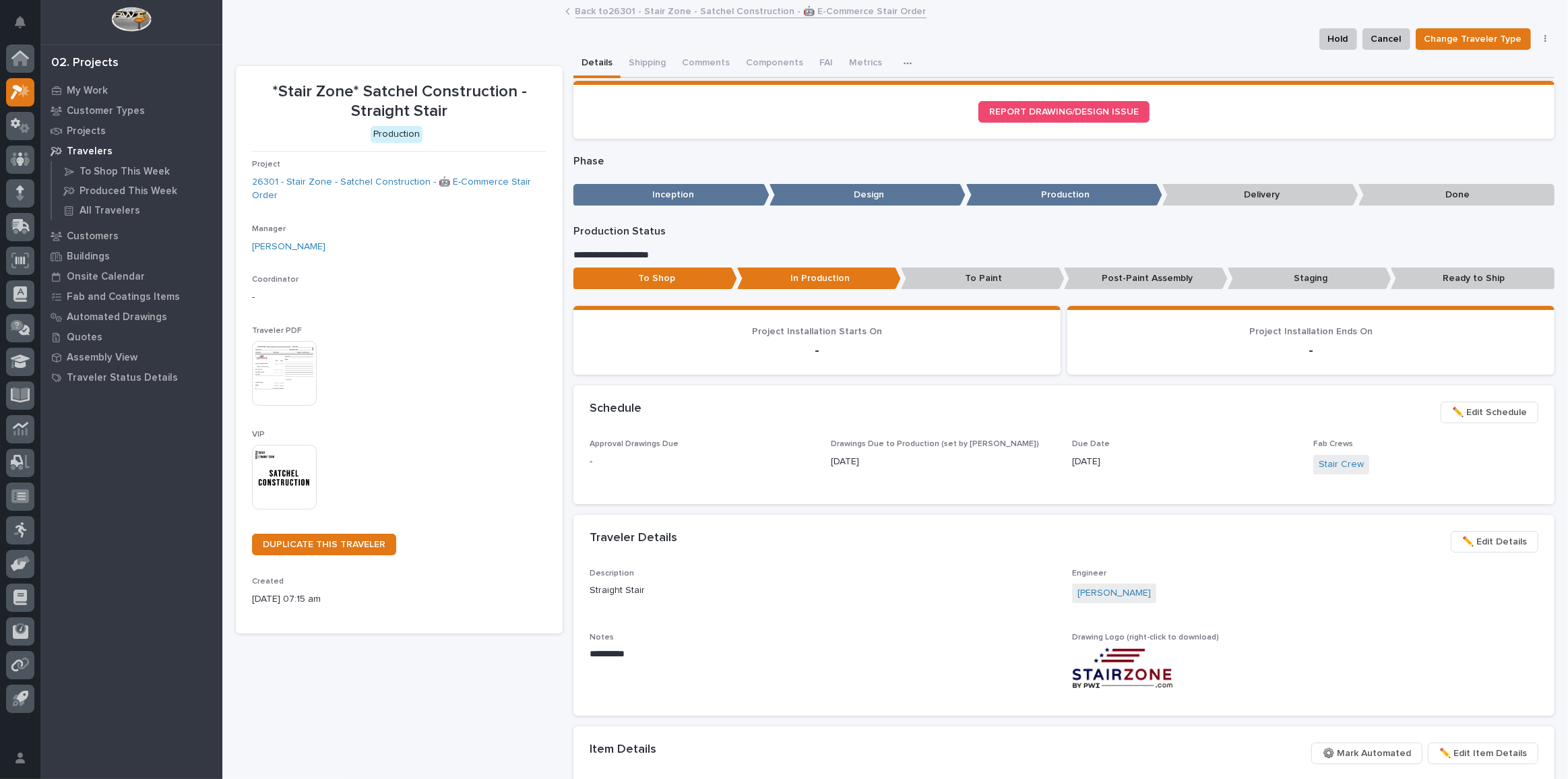 click on "Back to  26301 - Stair Zone - Satchel Construction - 🤖 E-Commerce Stair Order" at bounding box center [896, 12] 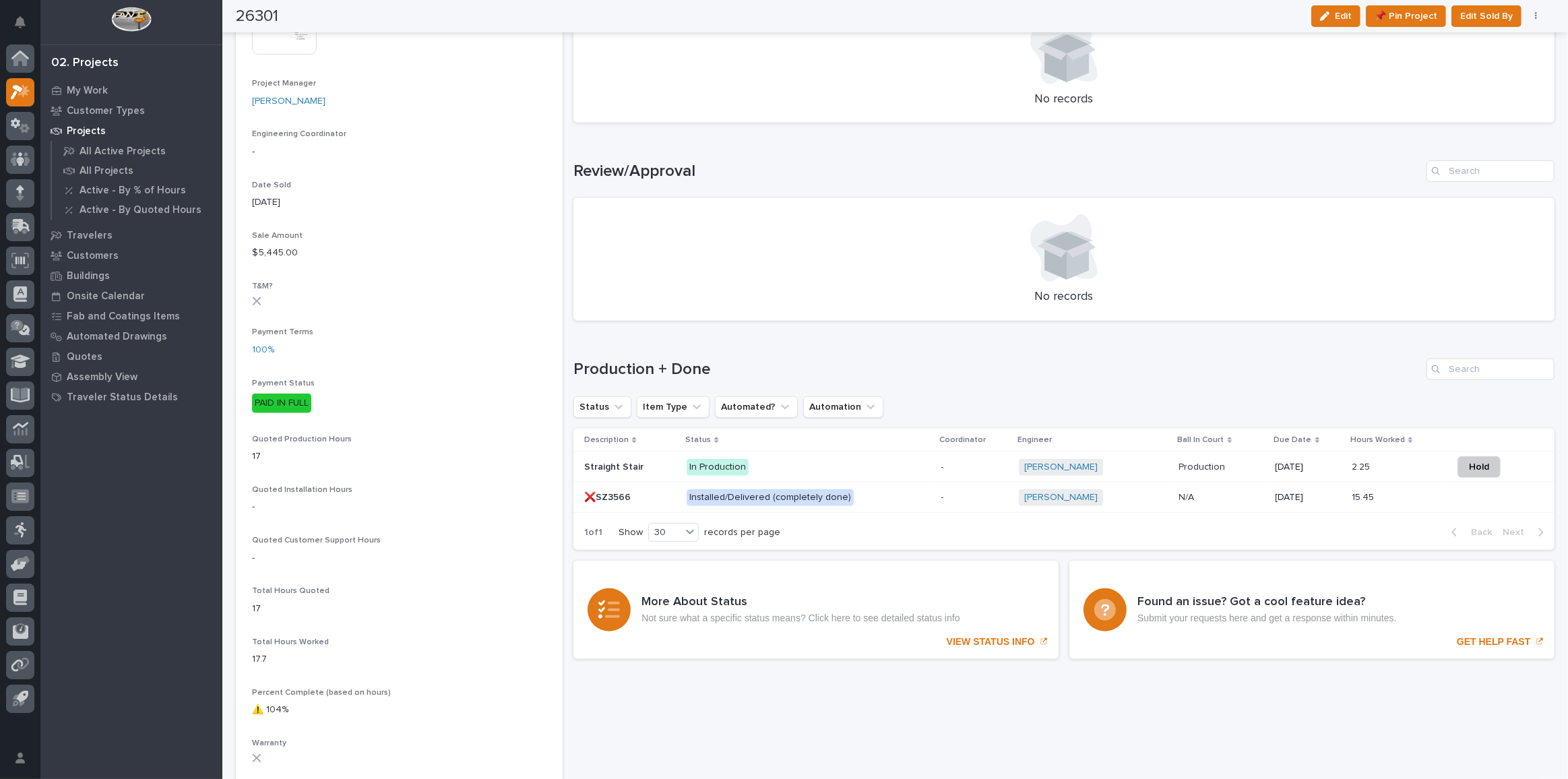 scroll, scrollTop: 796, scrollLeft: 0, axis: vertical 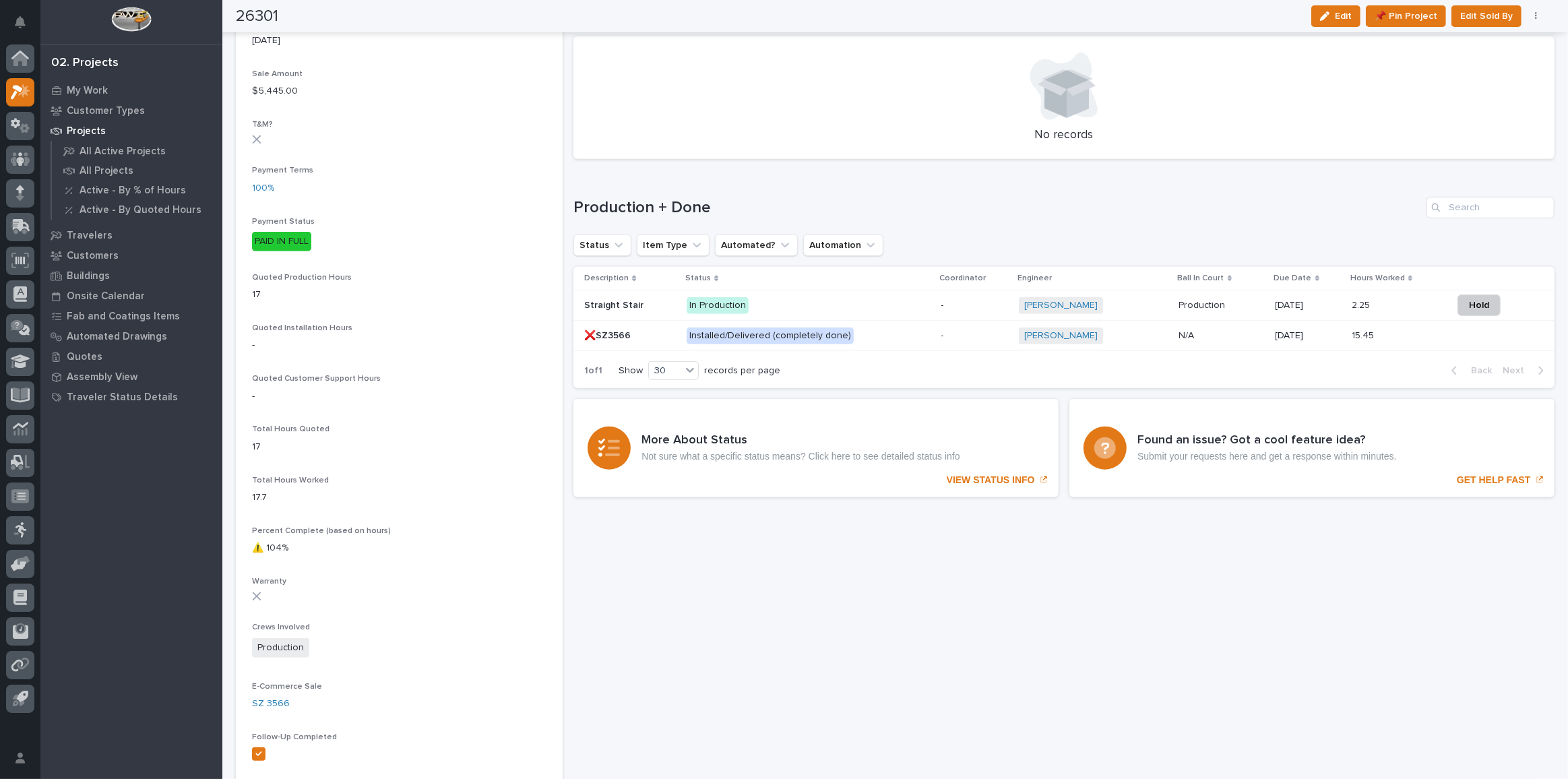 click on "Installed/Delivered (completely done)" at bounding box center [805, 336] 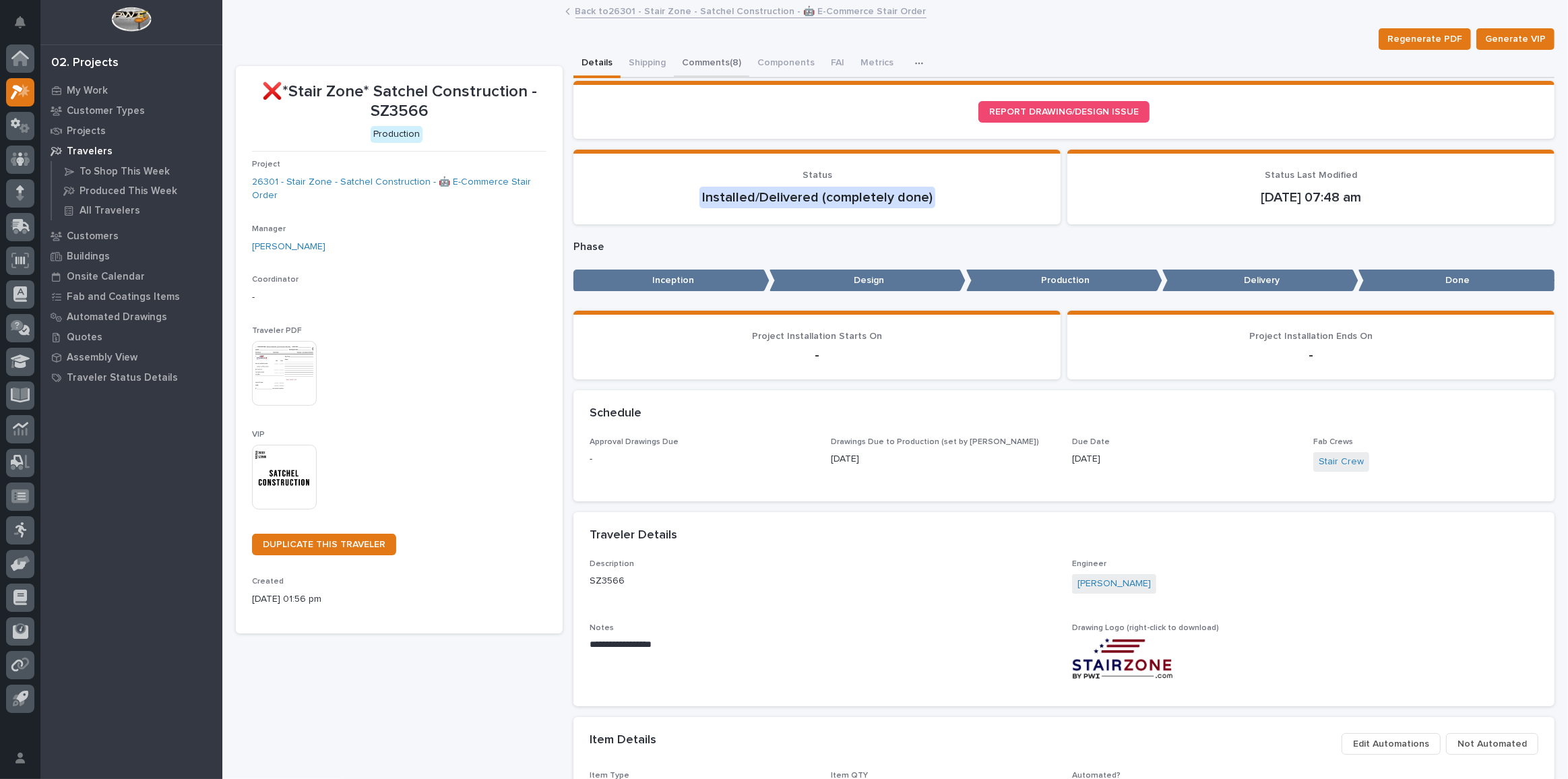 click on "Comments  (8)" at bounding box center [712, 64] 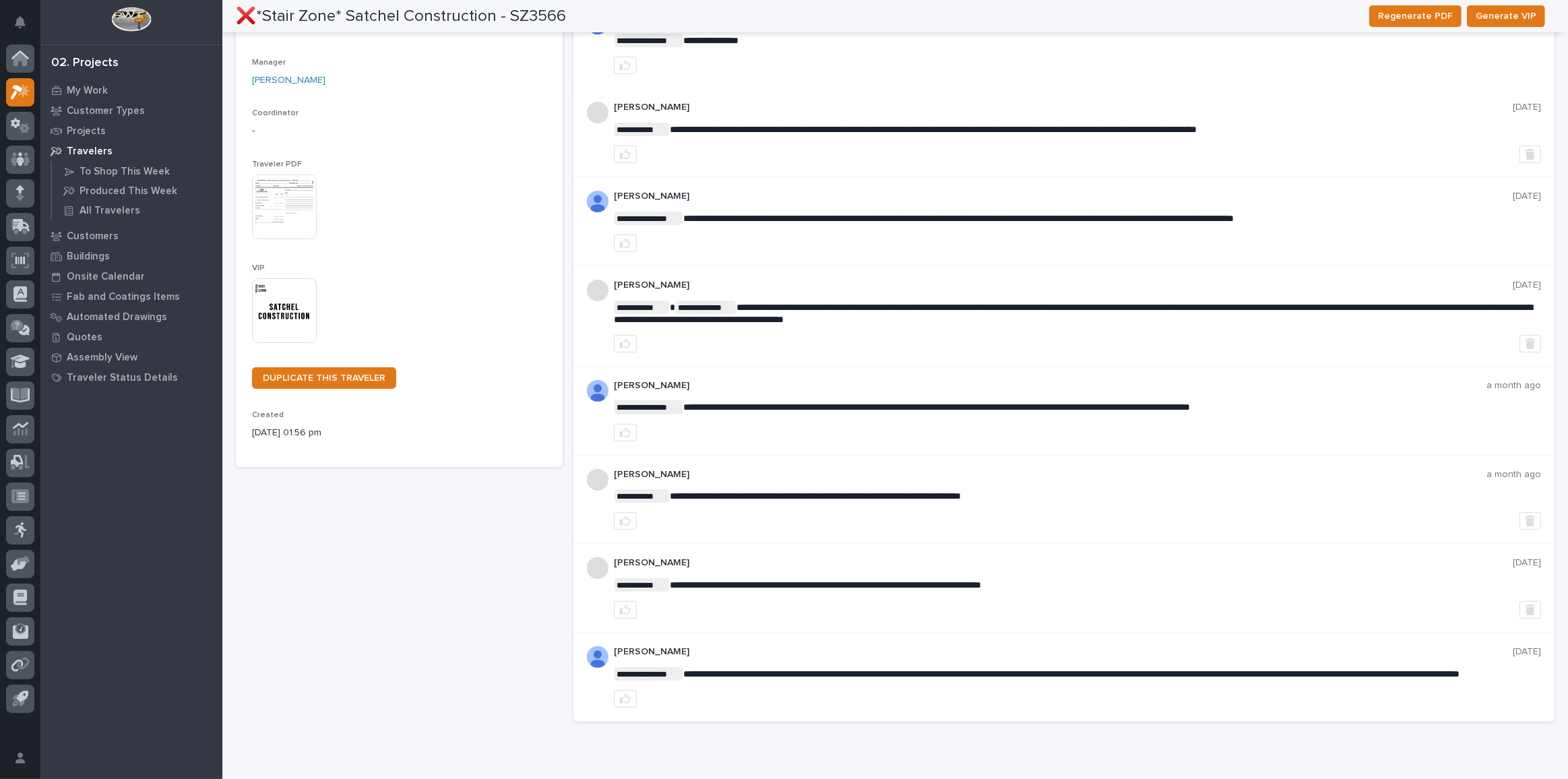 scroll, scrollTop: 0, scrollLeft: 0, axis: both 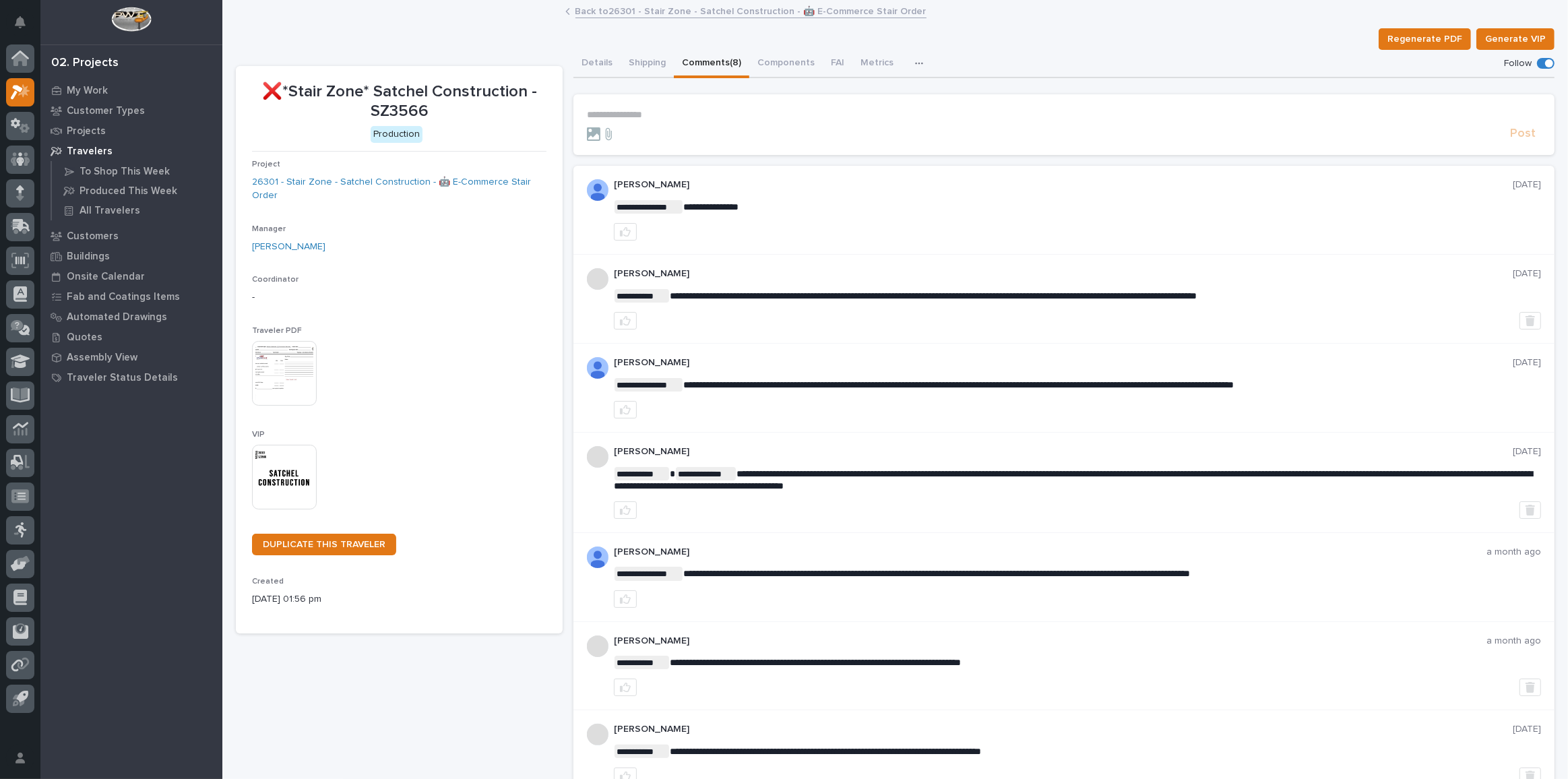 click on "Back to  26301 - Stair Zone - Satchel Construction - 🤖 E-Commerce Stair Order" at bounding box center [751, 10] 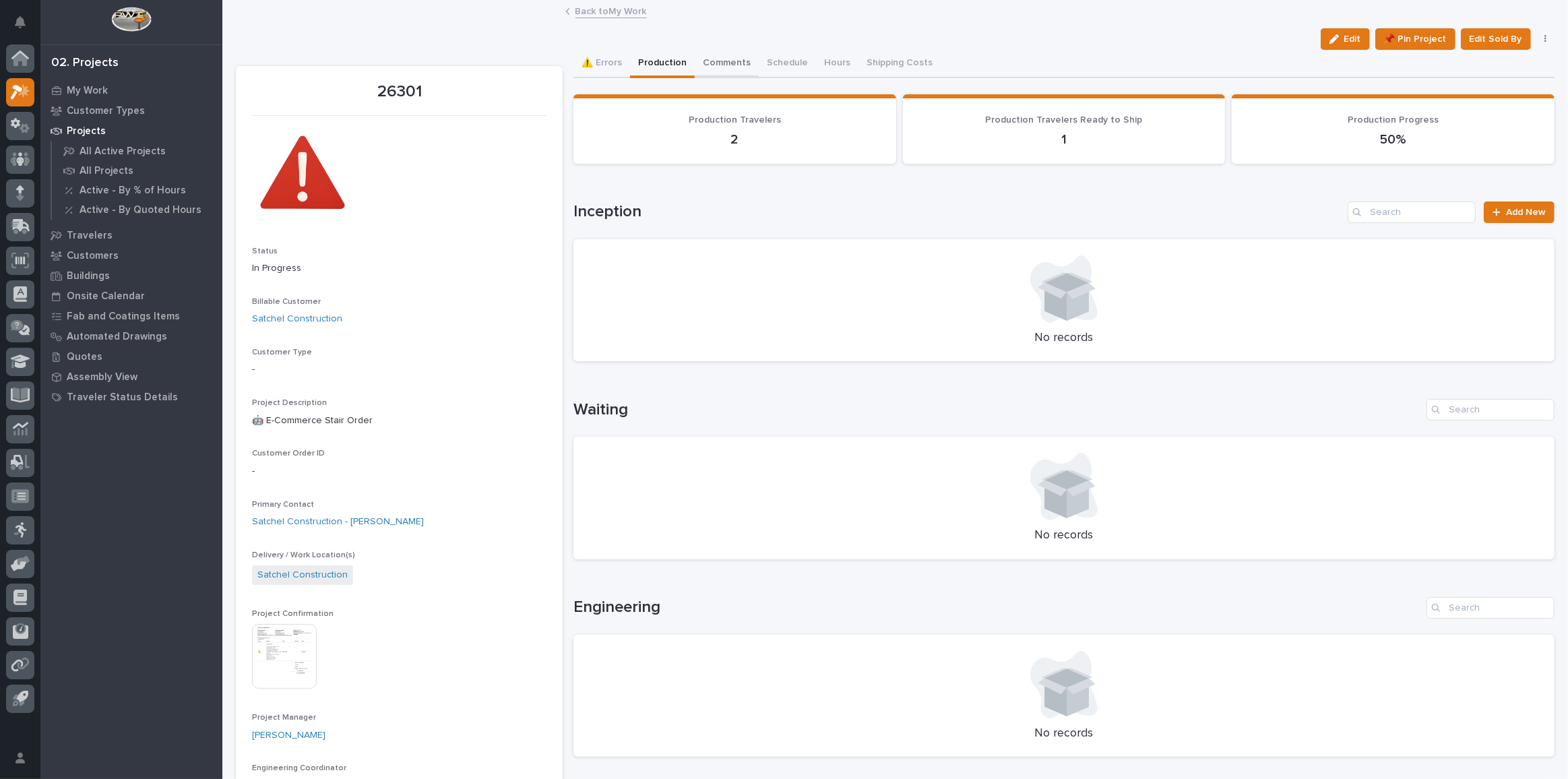 click on "Comments" at bounding box center [726, 64] 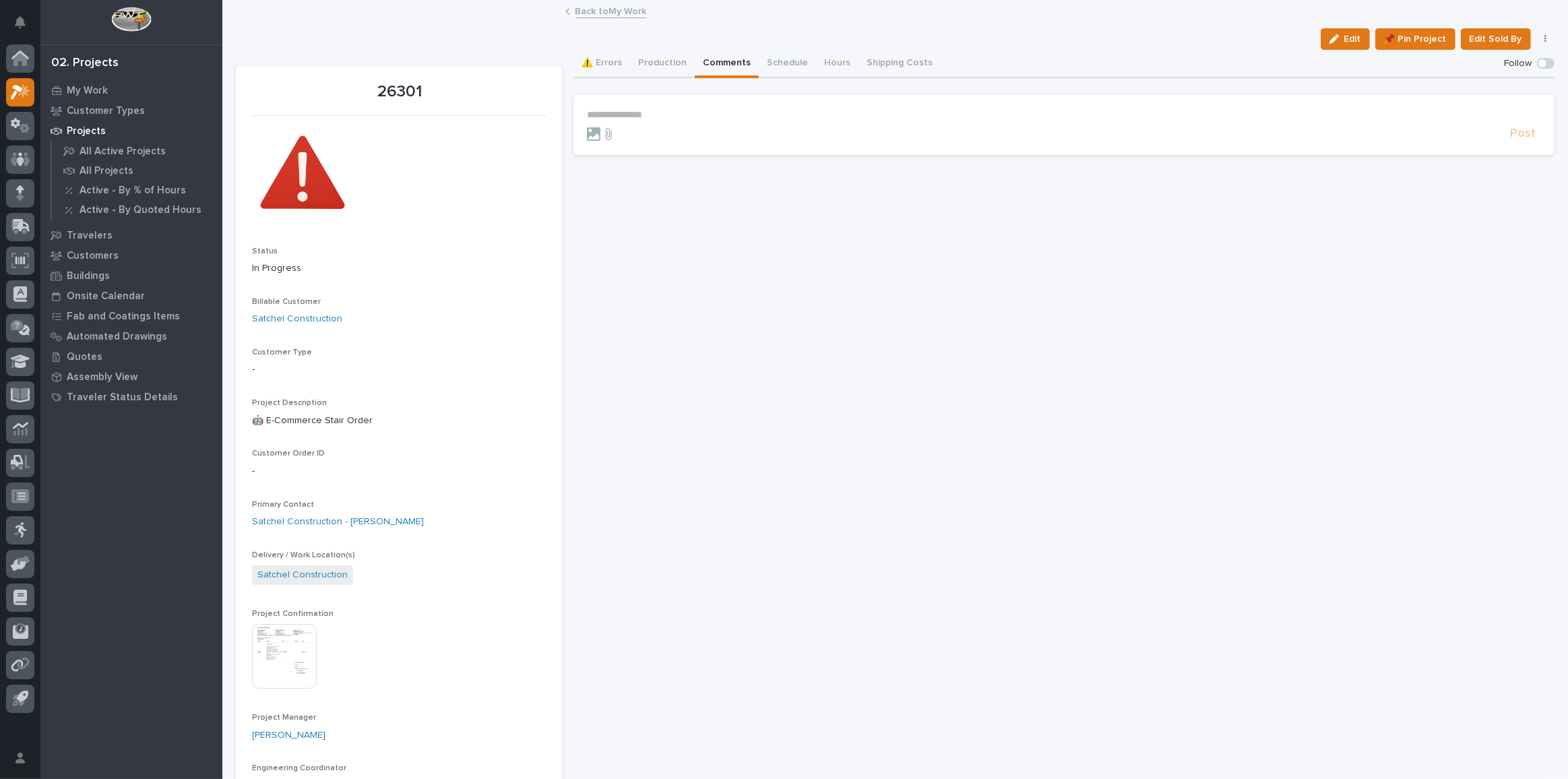 click on "**********" at bounding box center (1064, 115) 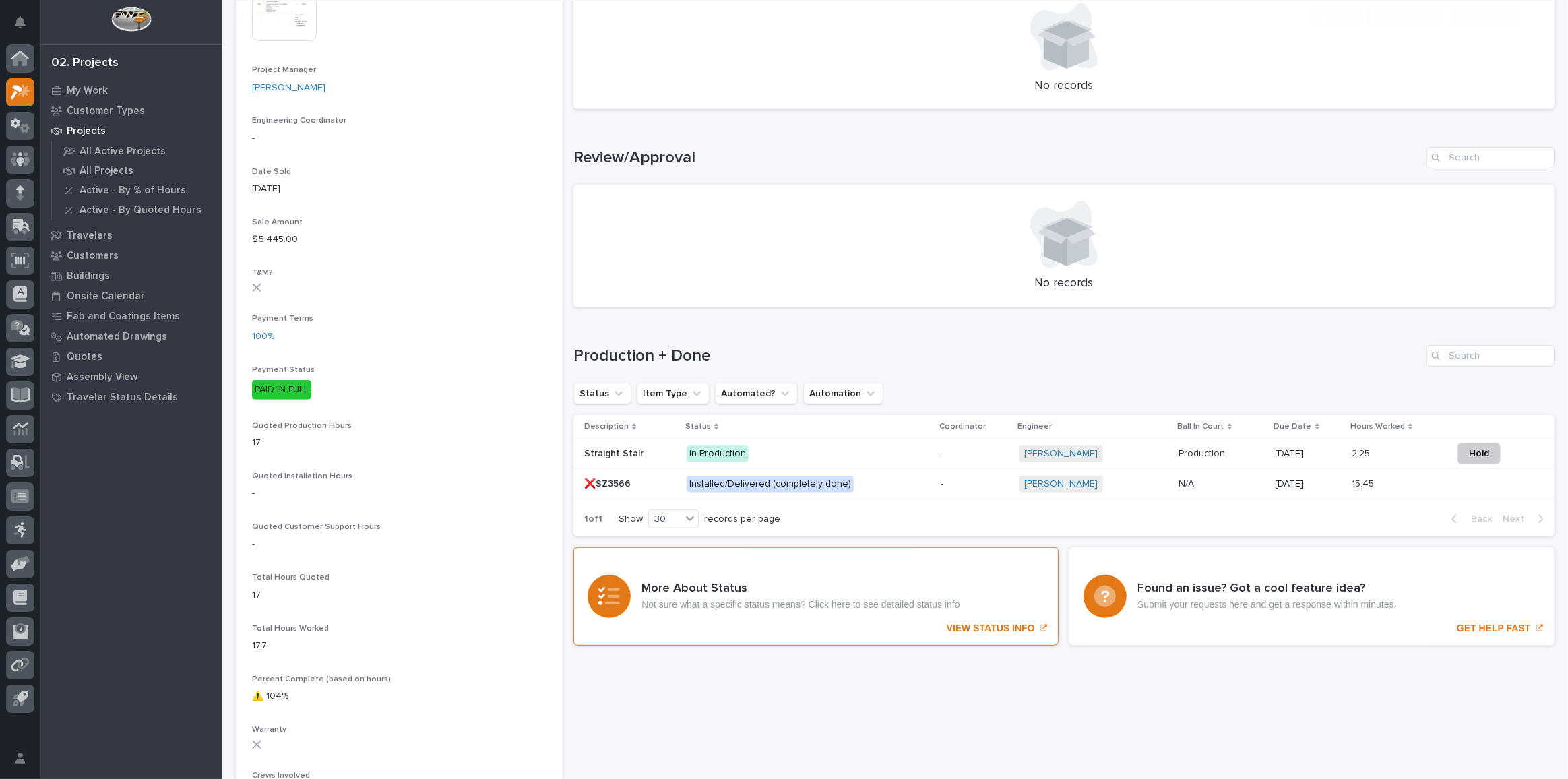 scroll, scrollTop: 918, scrollLeft: 0, axis: vertical 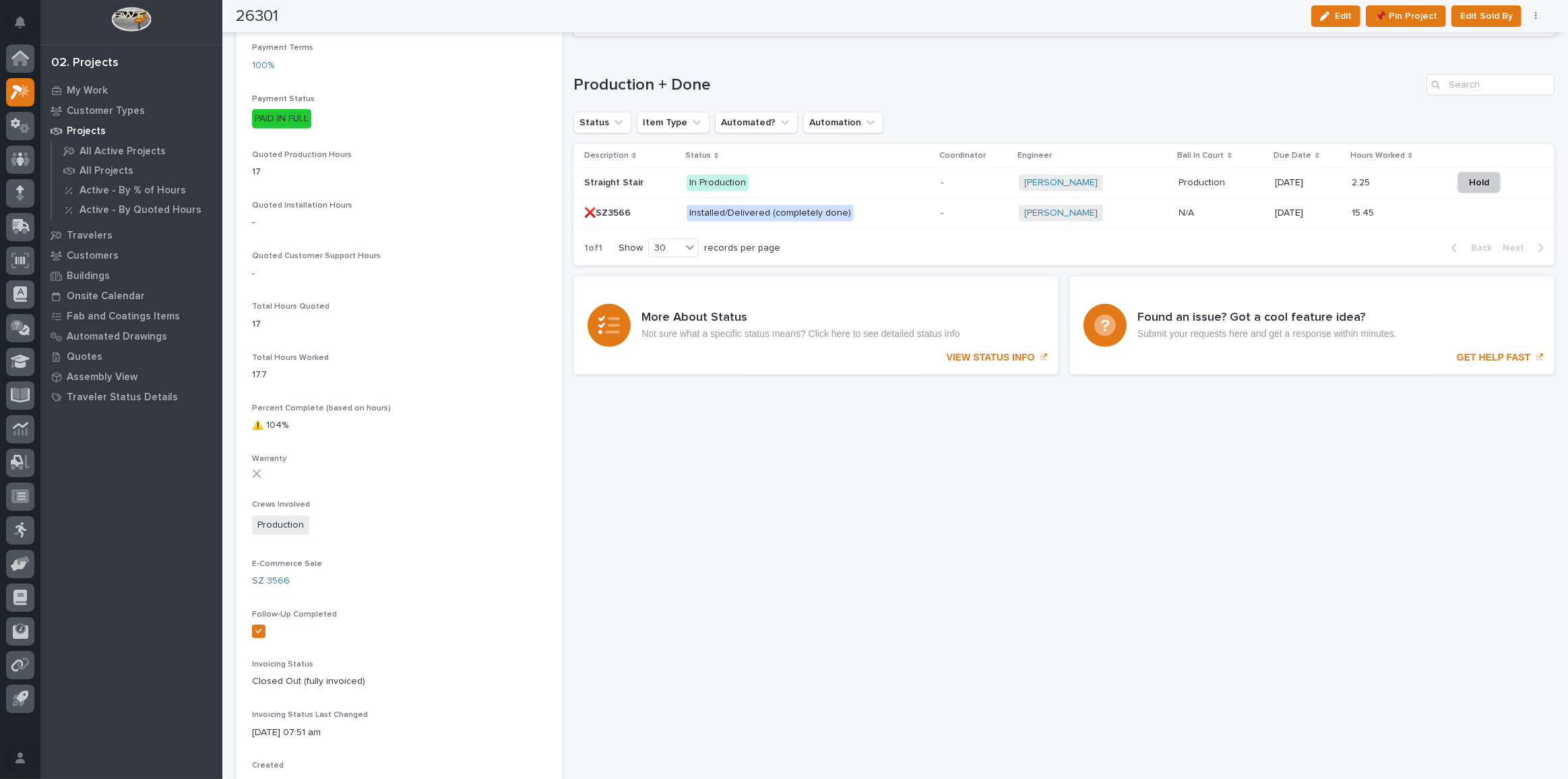 click on "In Production" at bounding box center (805, 183) 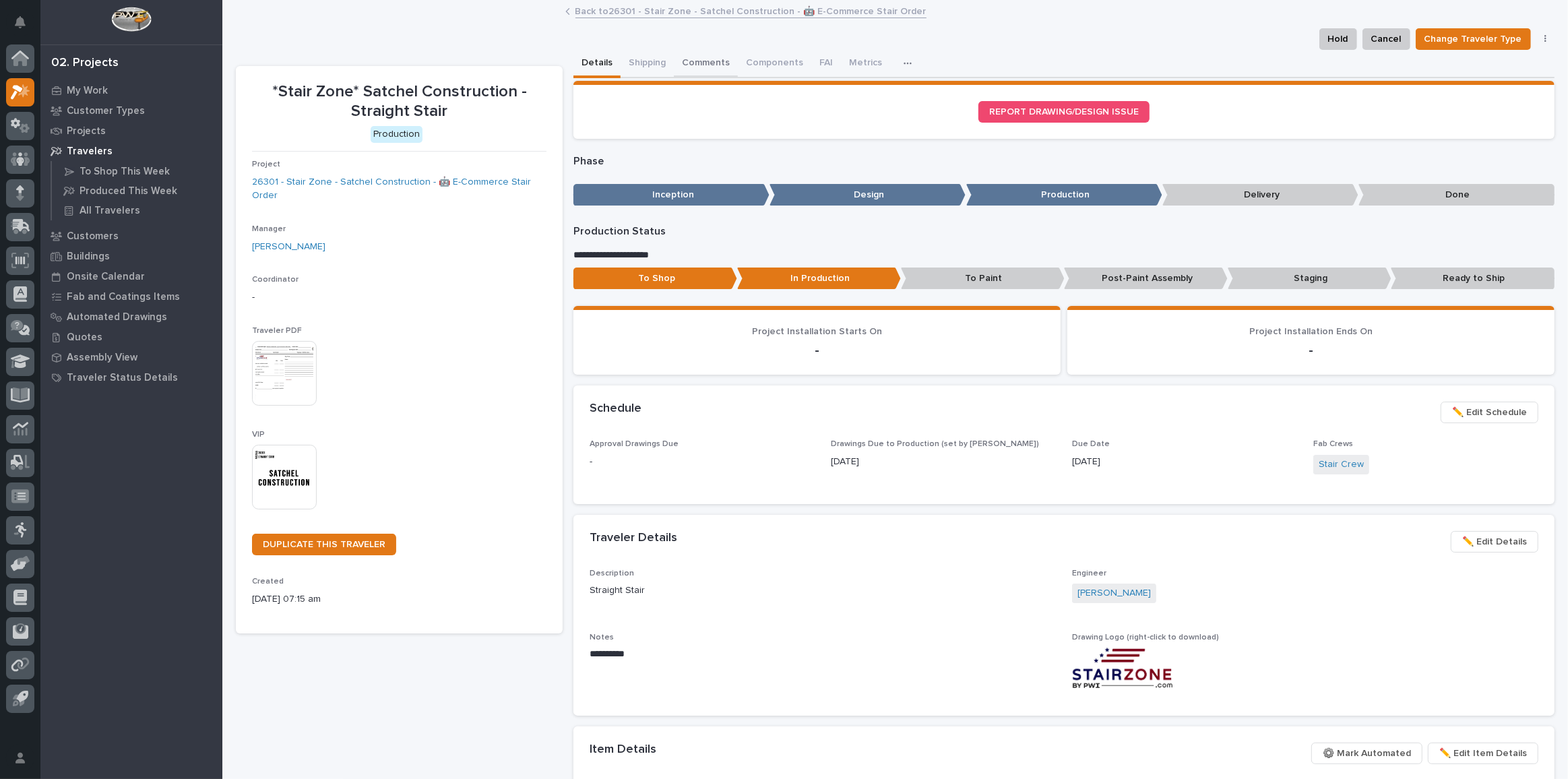 click on "Comments" at bounding box center [705, 64] 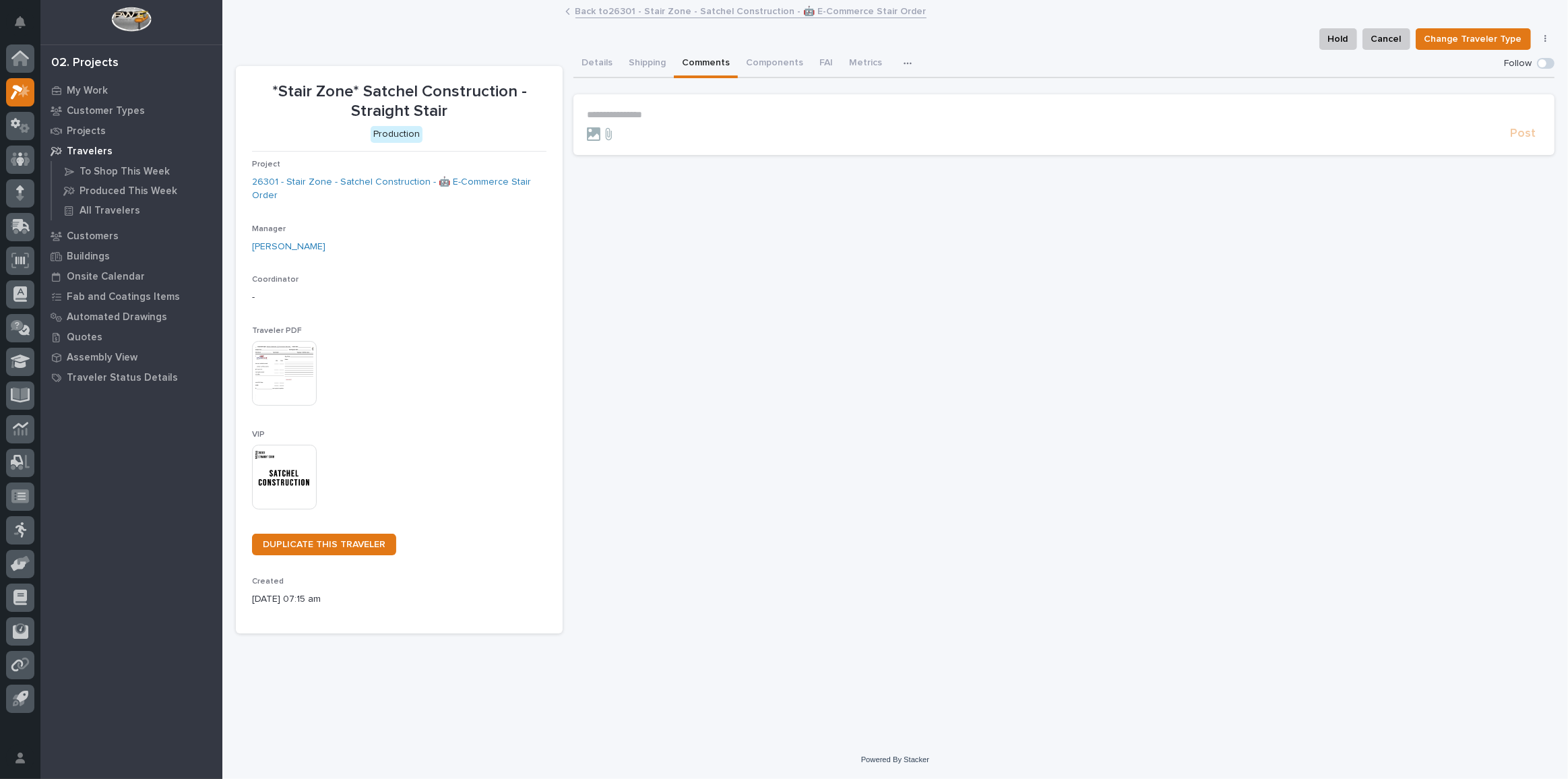 click on "**********" at bounding box center (1064, 115) 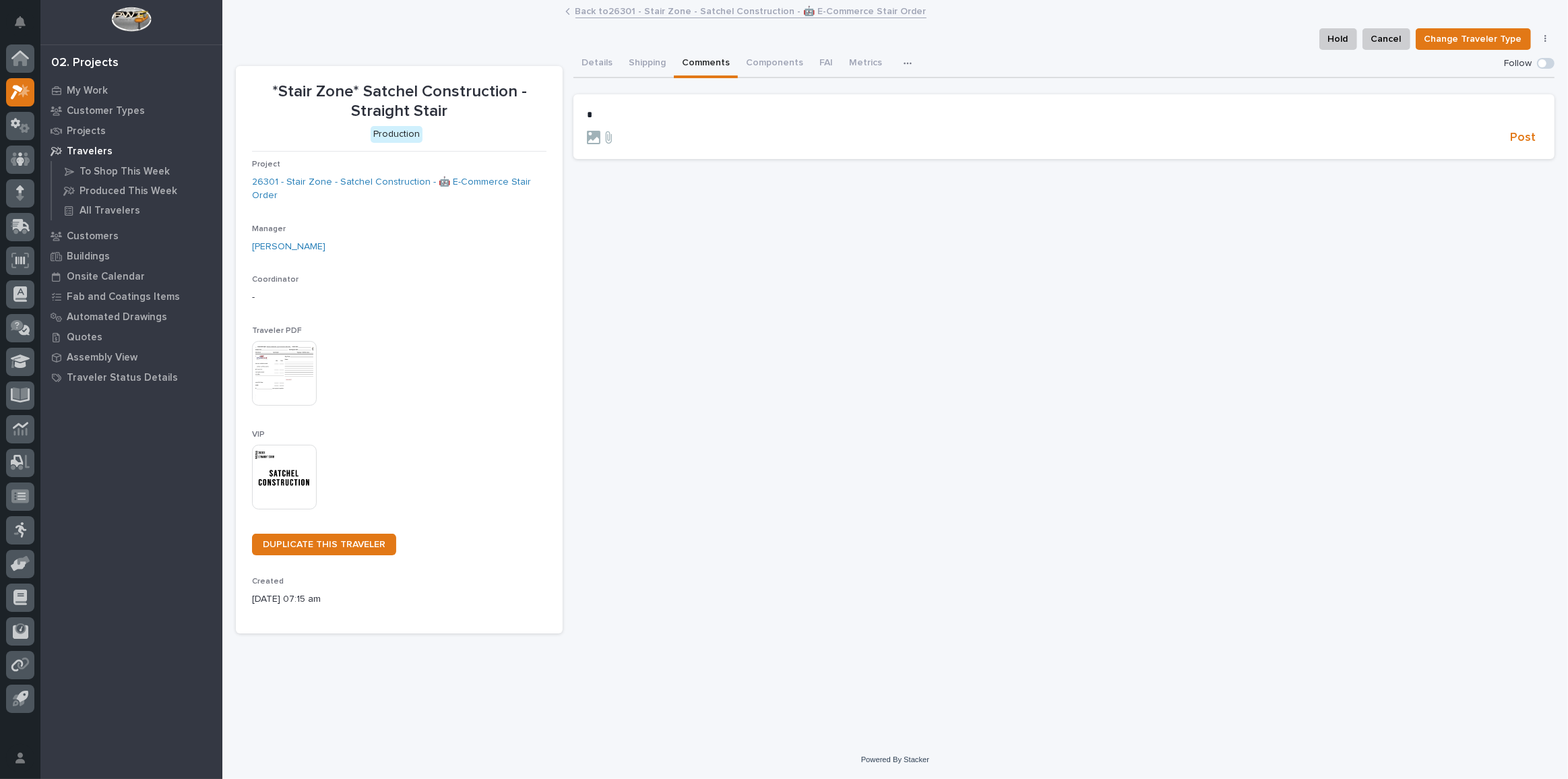 type 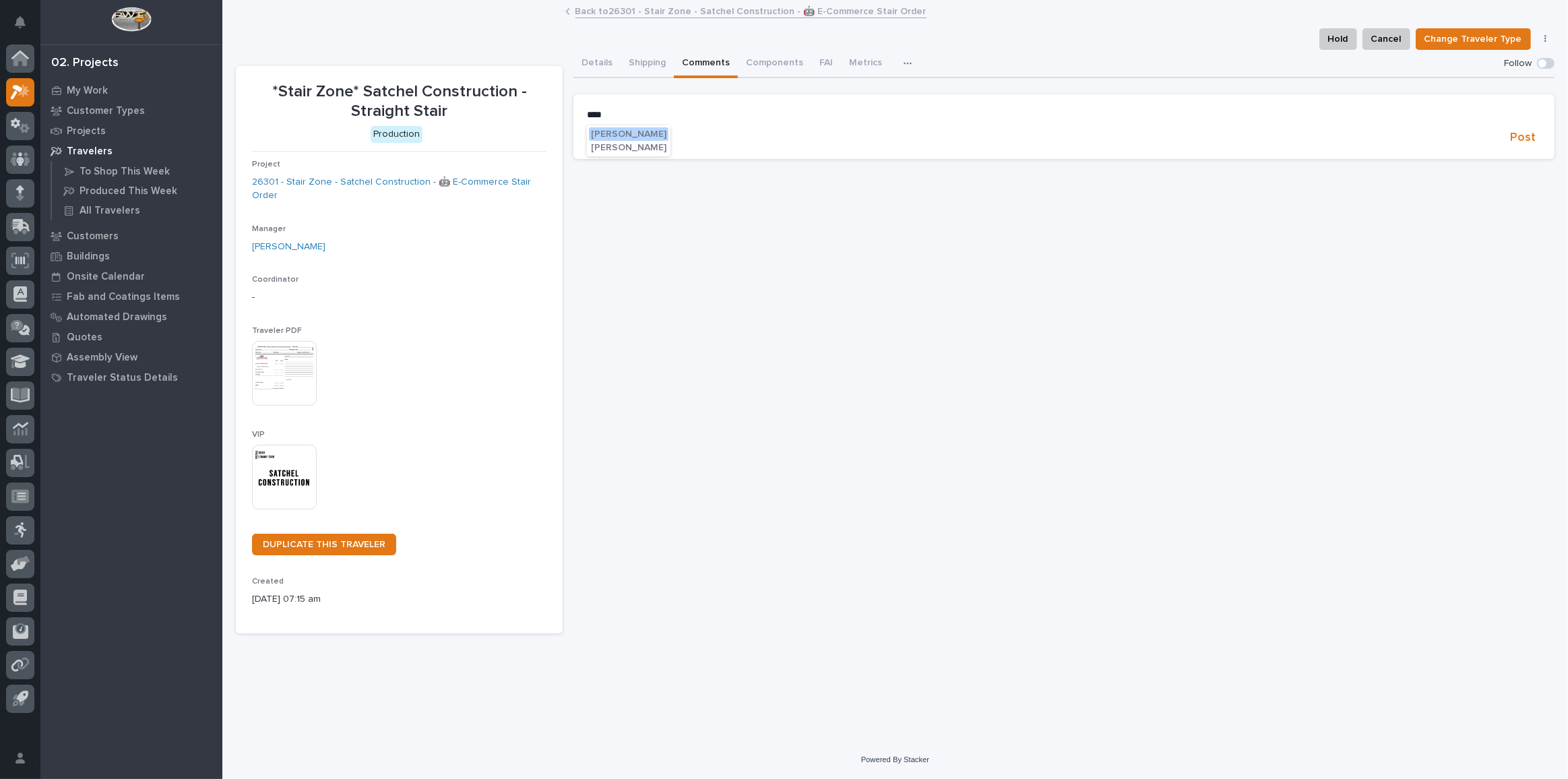 click on "[PERSON_NAME]" at bounding box center (629, 134) 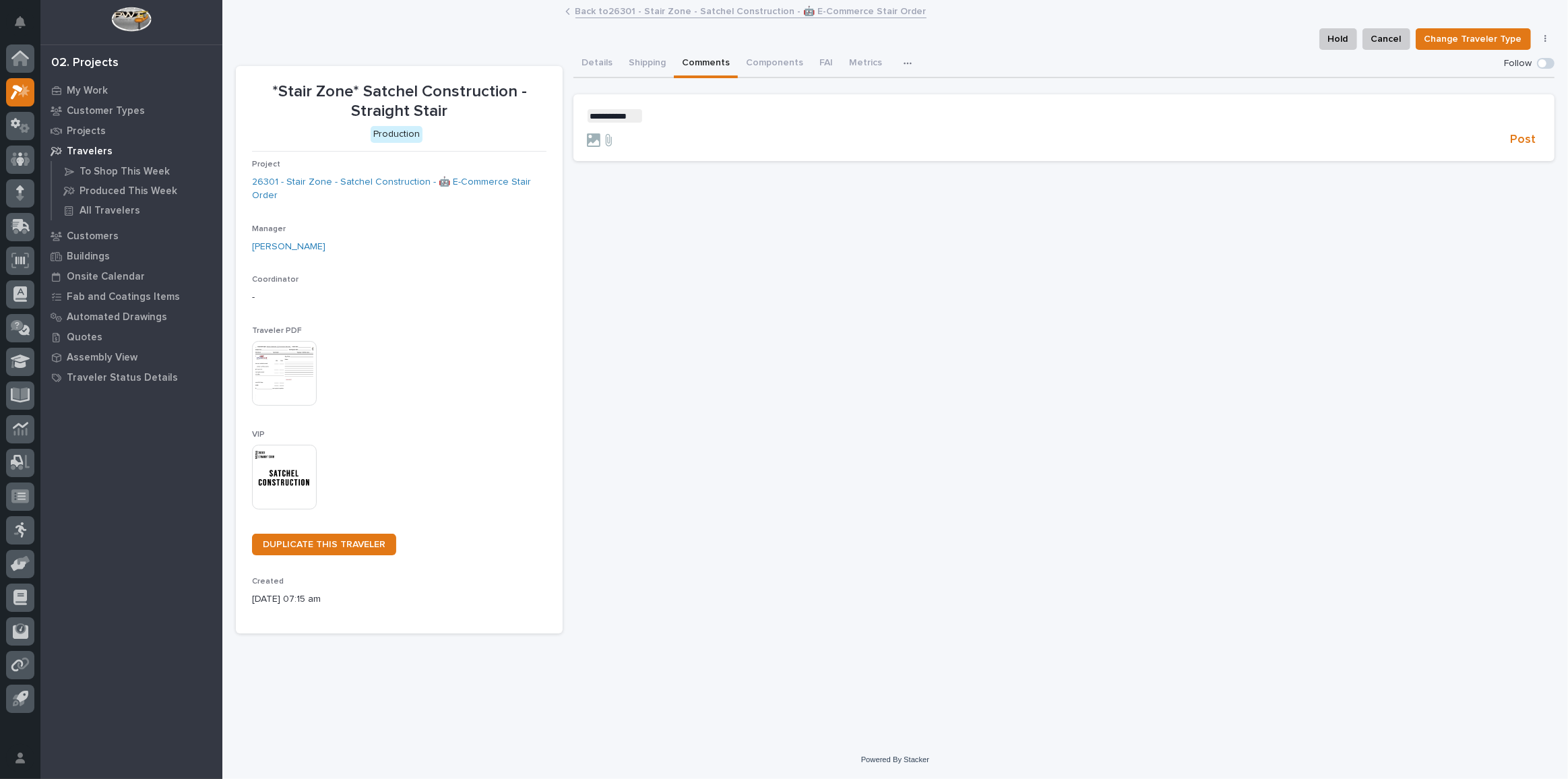 click on "**********" at bounding box center [1064, 116] 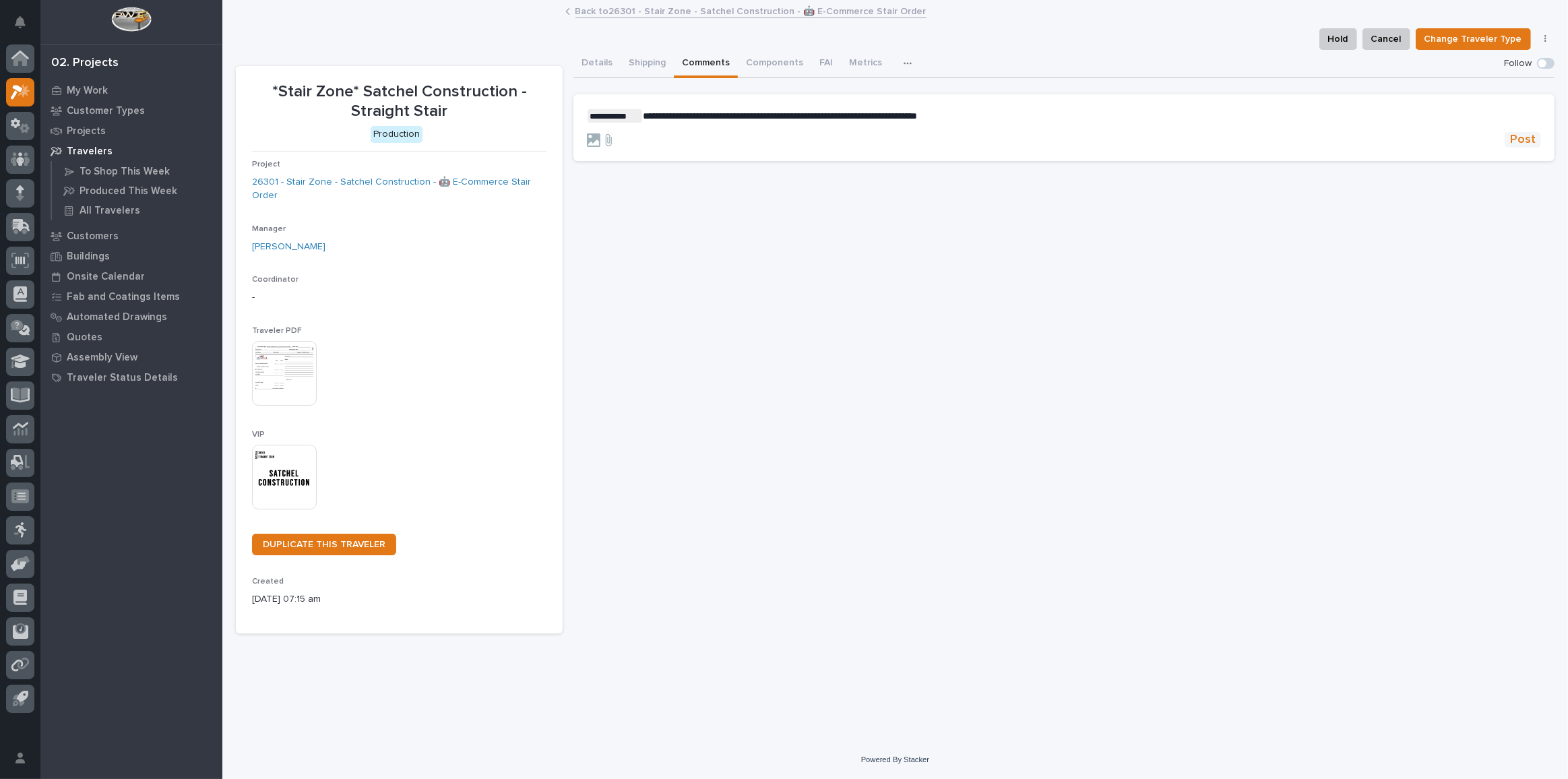 click on "Post" at bounding box center [1523, 139] 